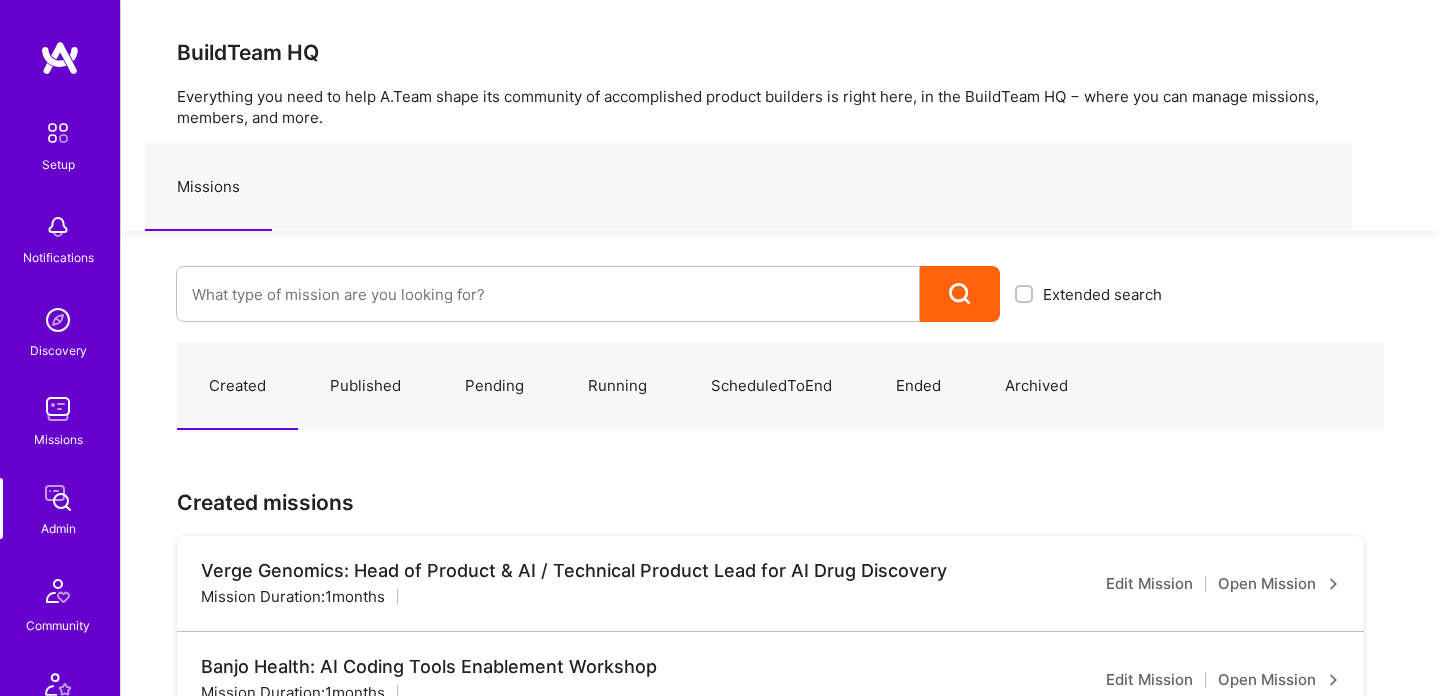 click at bounding box center (548, 294) 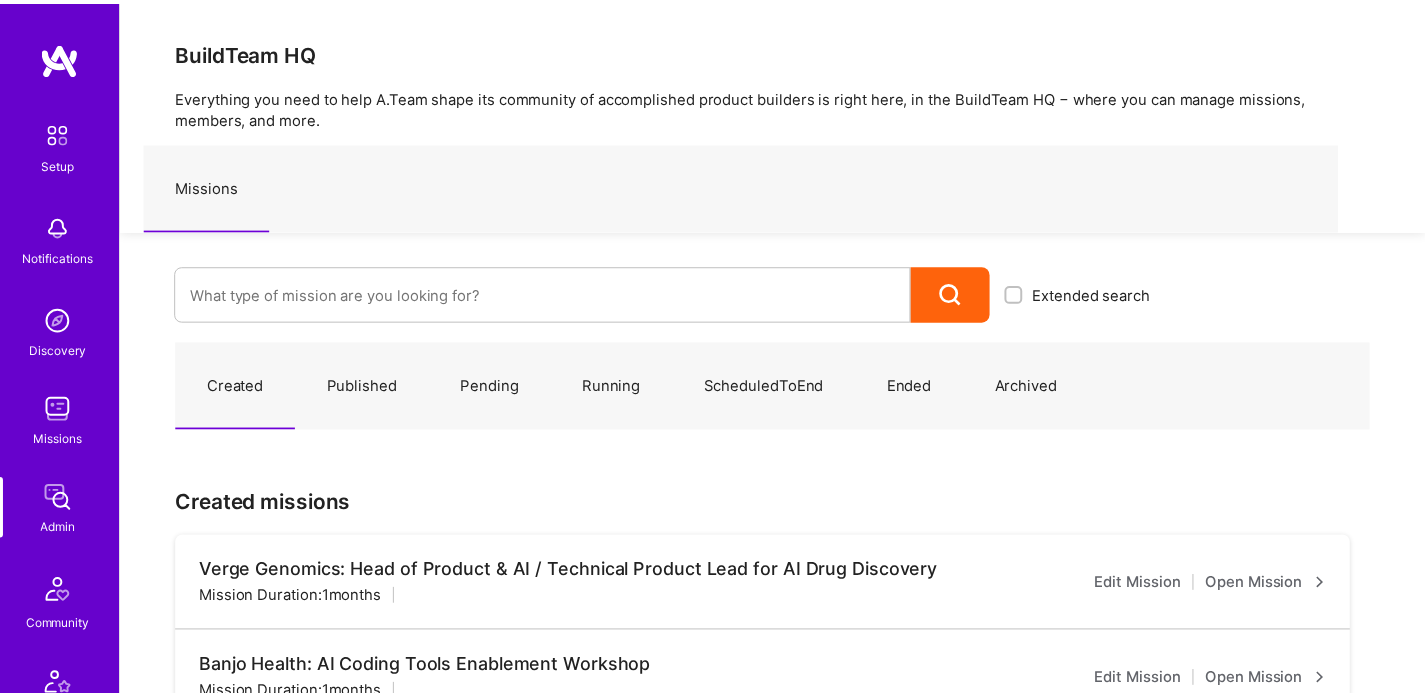 scroll, scrollTop: 0, scrollLeft: 0, axis: both 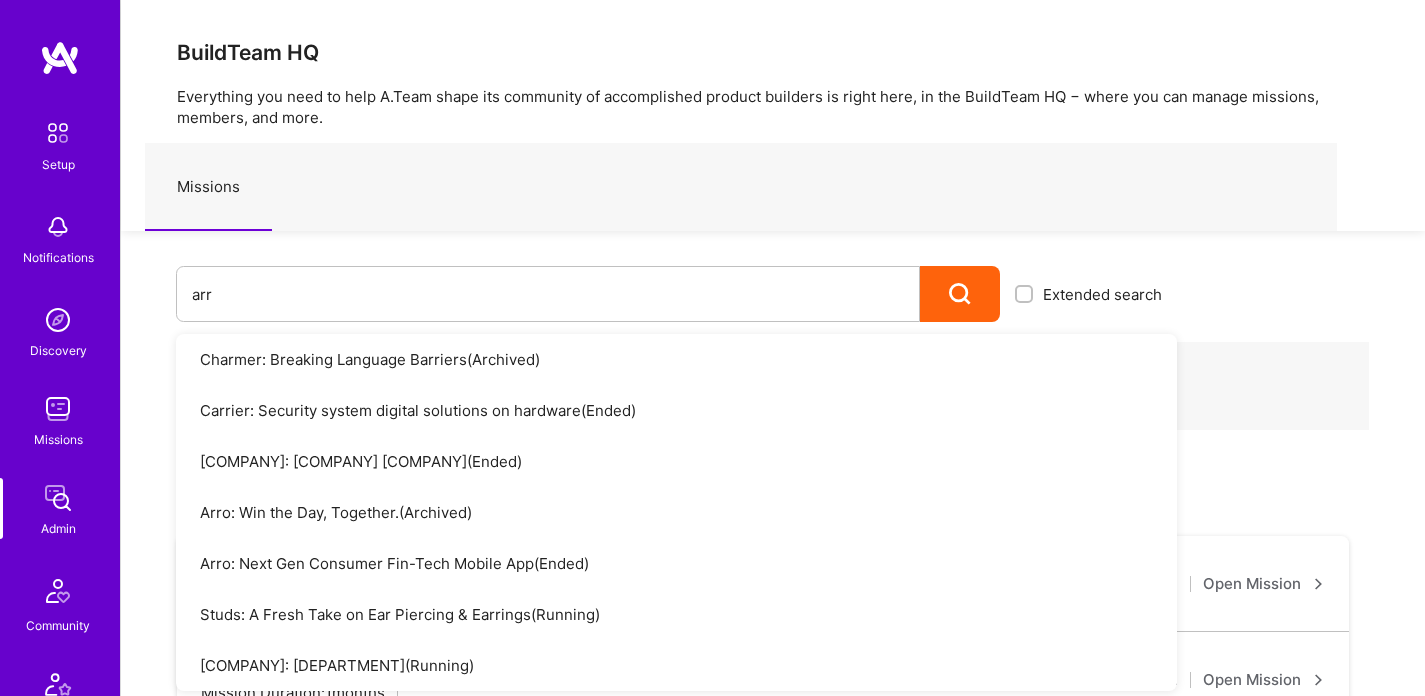 type on "arro" 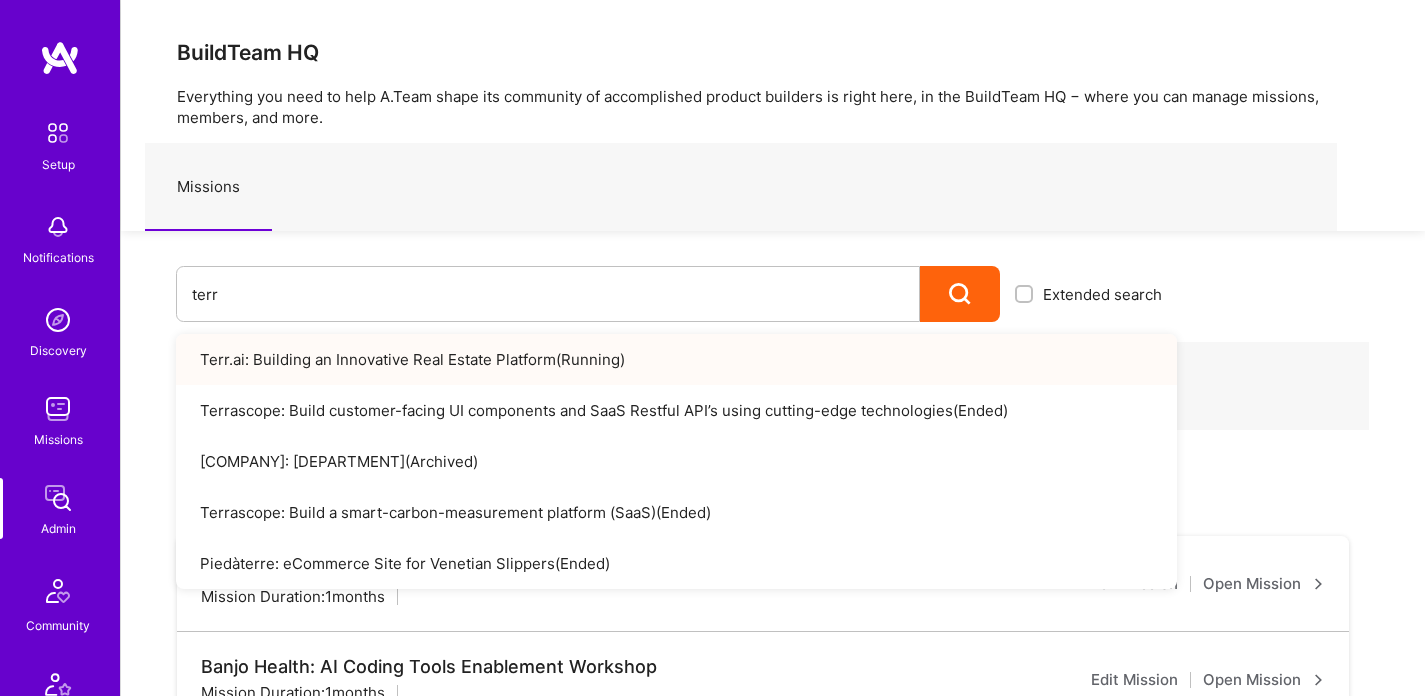 type on "terr" 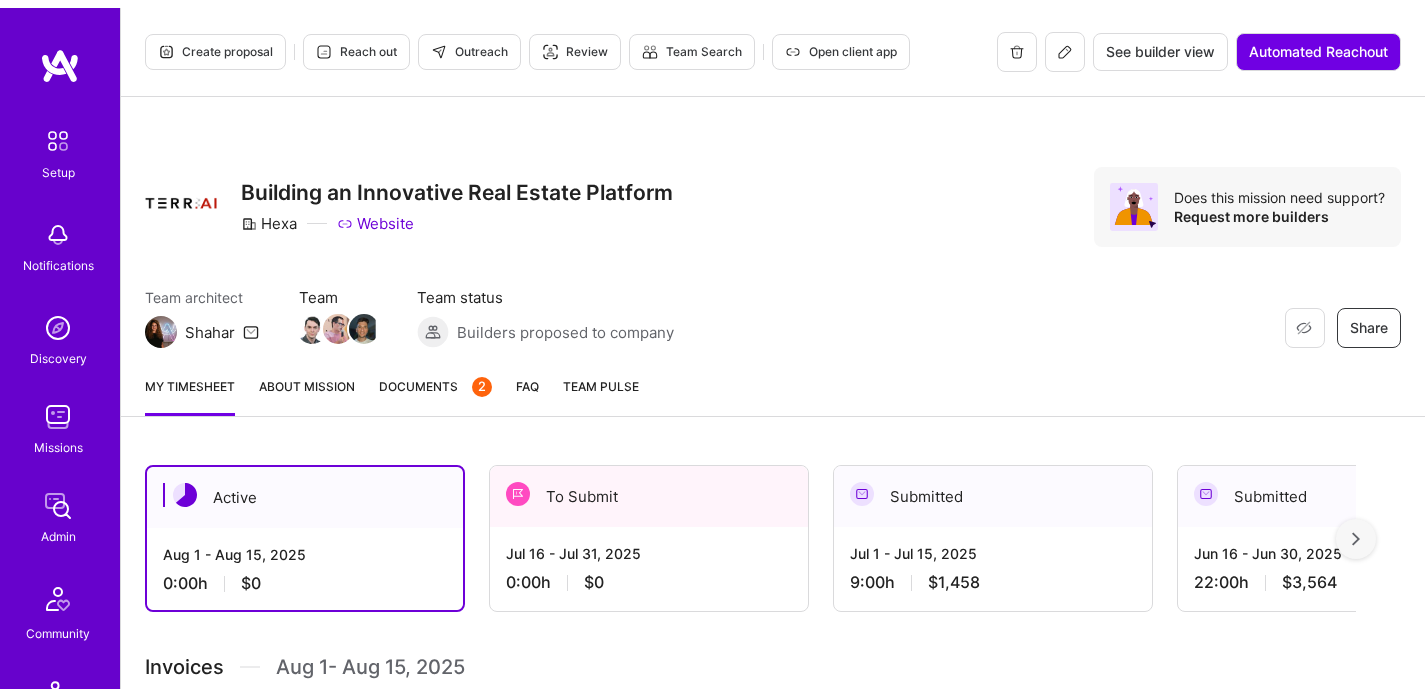 scroll, scrollTop: 0, scrollLeft: 0, axis: both 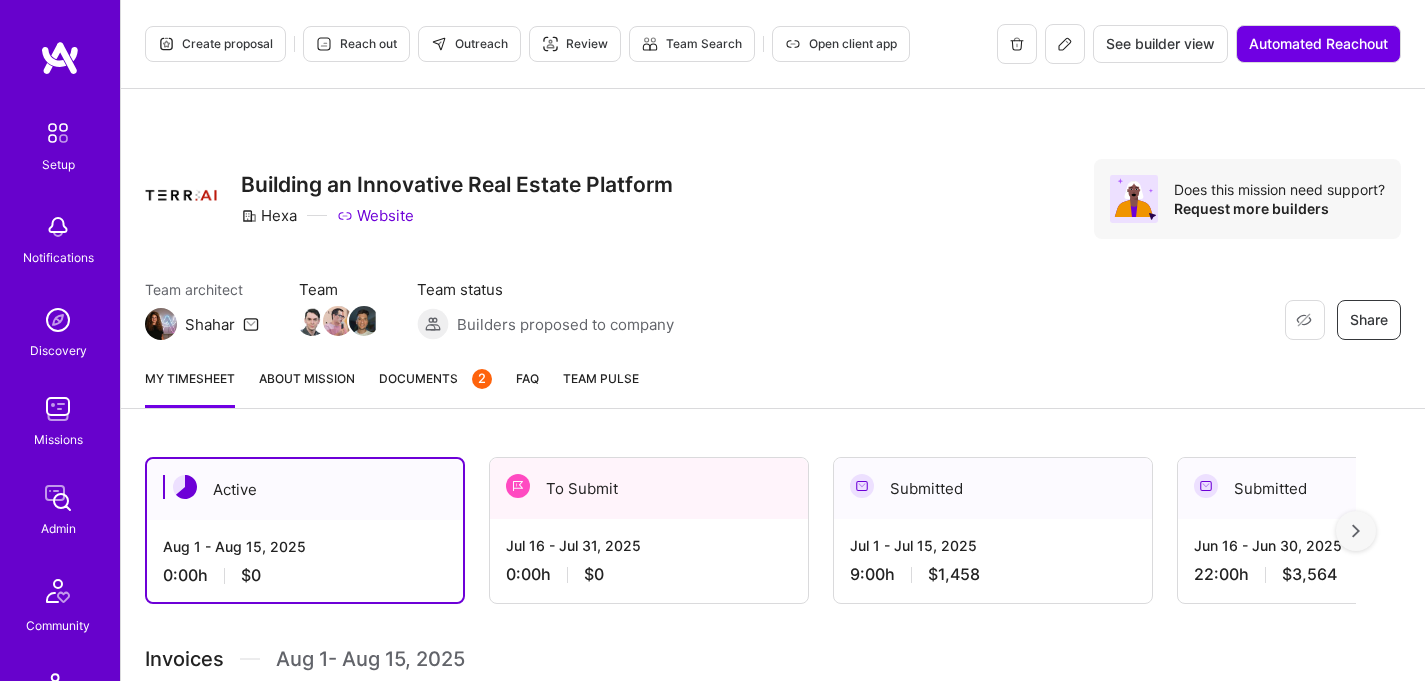 click on "About Mission" at bounding box center (307, 388) 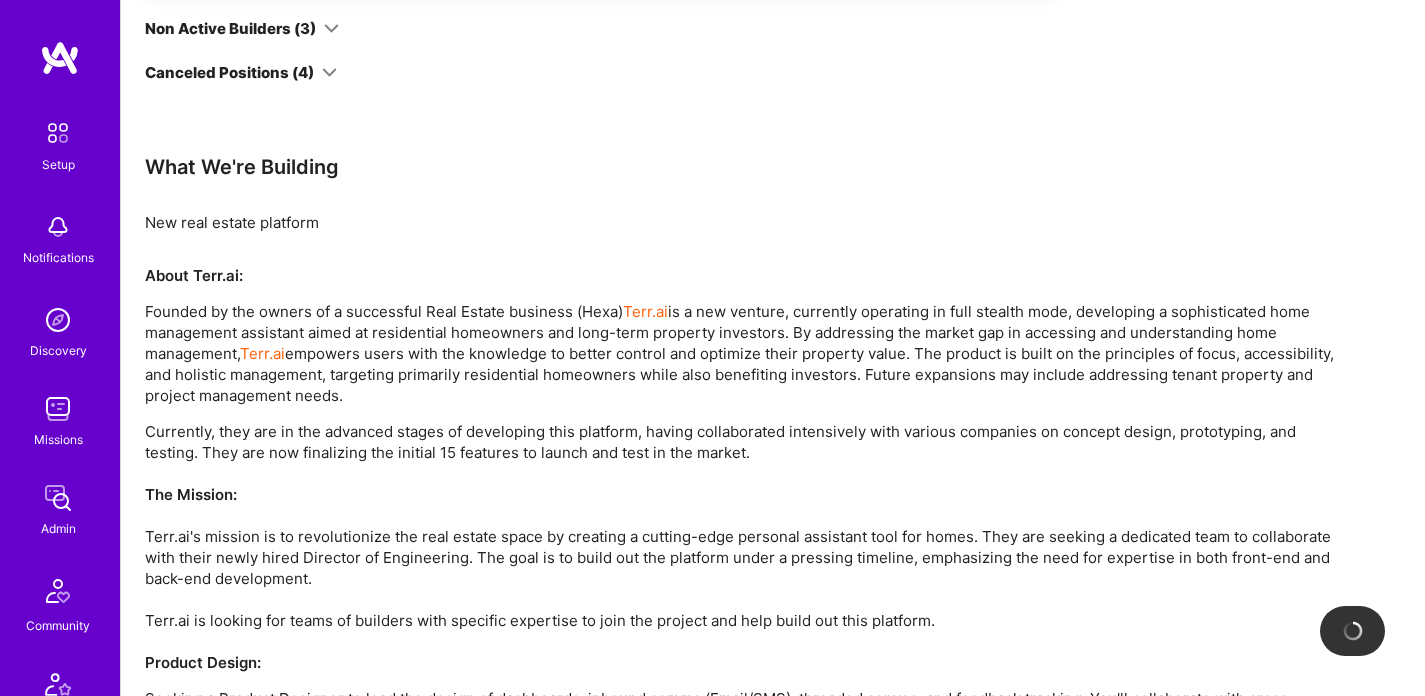 scroll, scrollTop: 1548, scrollLeft: 0, axis: vertical 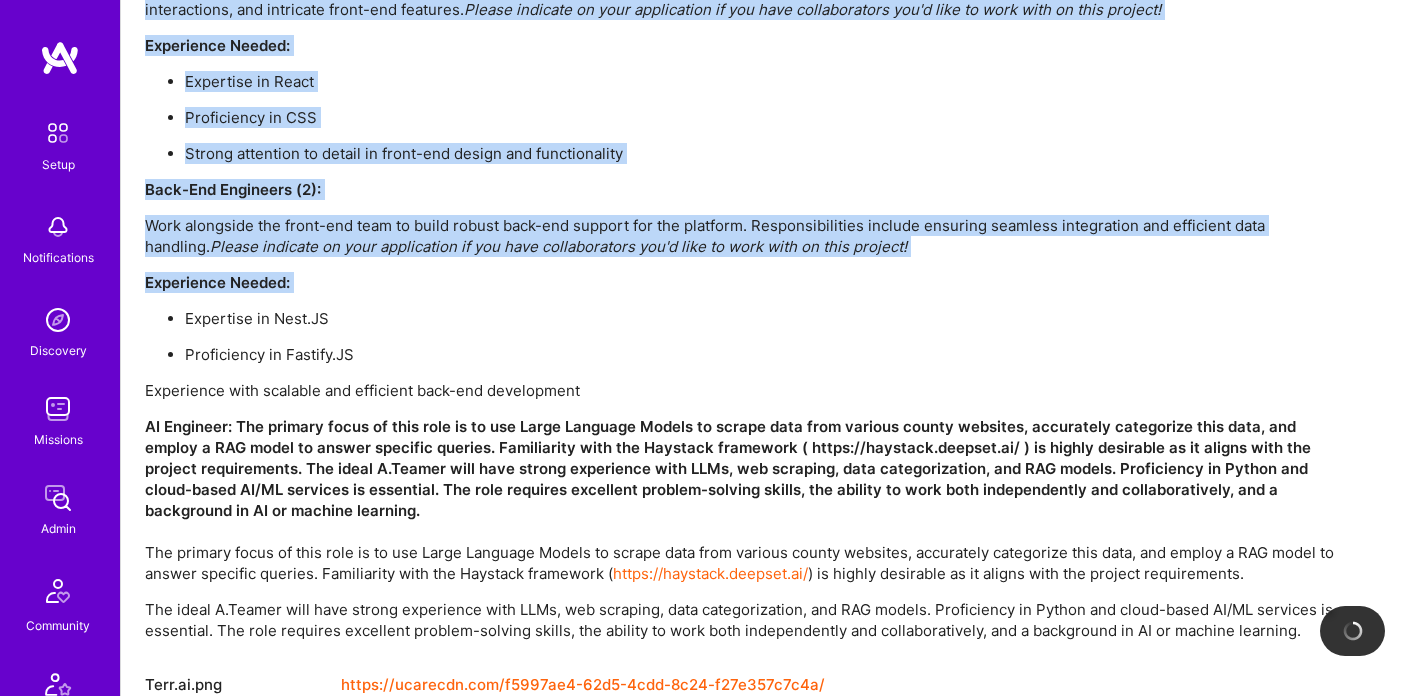 drag, startPoint x: 148, startPoint y: 236, endPoint x: 456, endPoint y: 297, distance: 313.98248 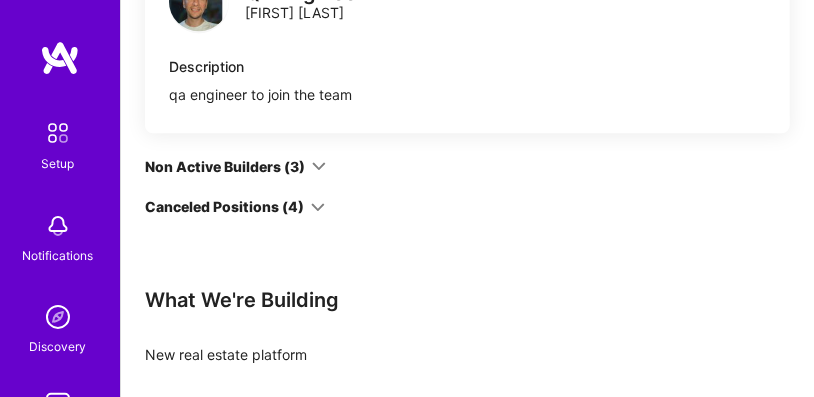 scroll, scrollTop: 1687, scrollLeft: 0, axis: vertical 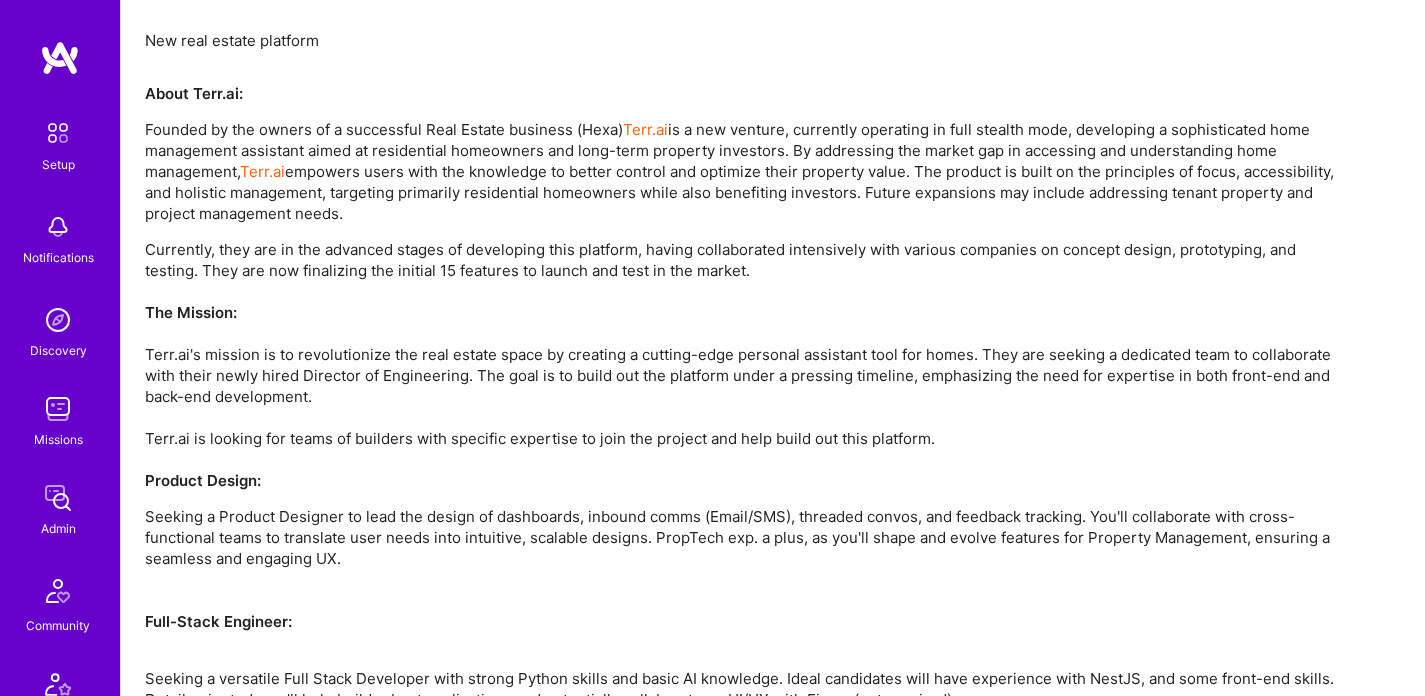 click on "Founded by the owners of a successful Real Estate business (Hexa)  Terr.ai  is a new venture, currently operating in full stealth mode, developing a sophisticated home management assistant aimed at residential homeowners and long-term property investors. By addressing the market gap in accessing and understanding home management,  Terr.ai  empowers users with the knowledge to better control and optimize their property value. The product is built on the principles of focus, accessibility, and holistic management, targeting primarily residential homeowners while also benefiting investors. Future expansions may include addressing tenant property and project management needs." at bounding box center (745, 171) 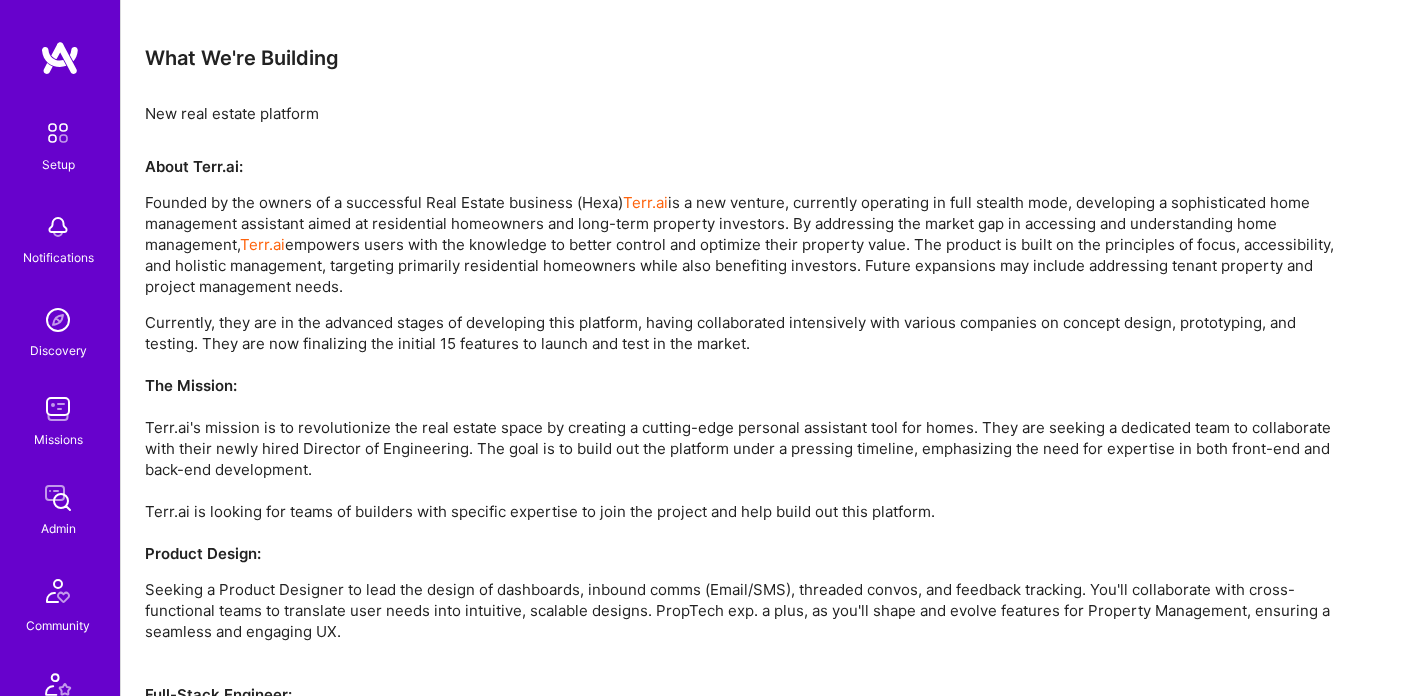 scroll, scrollTop: 1689, scrollLeft: 0, axis: vertical 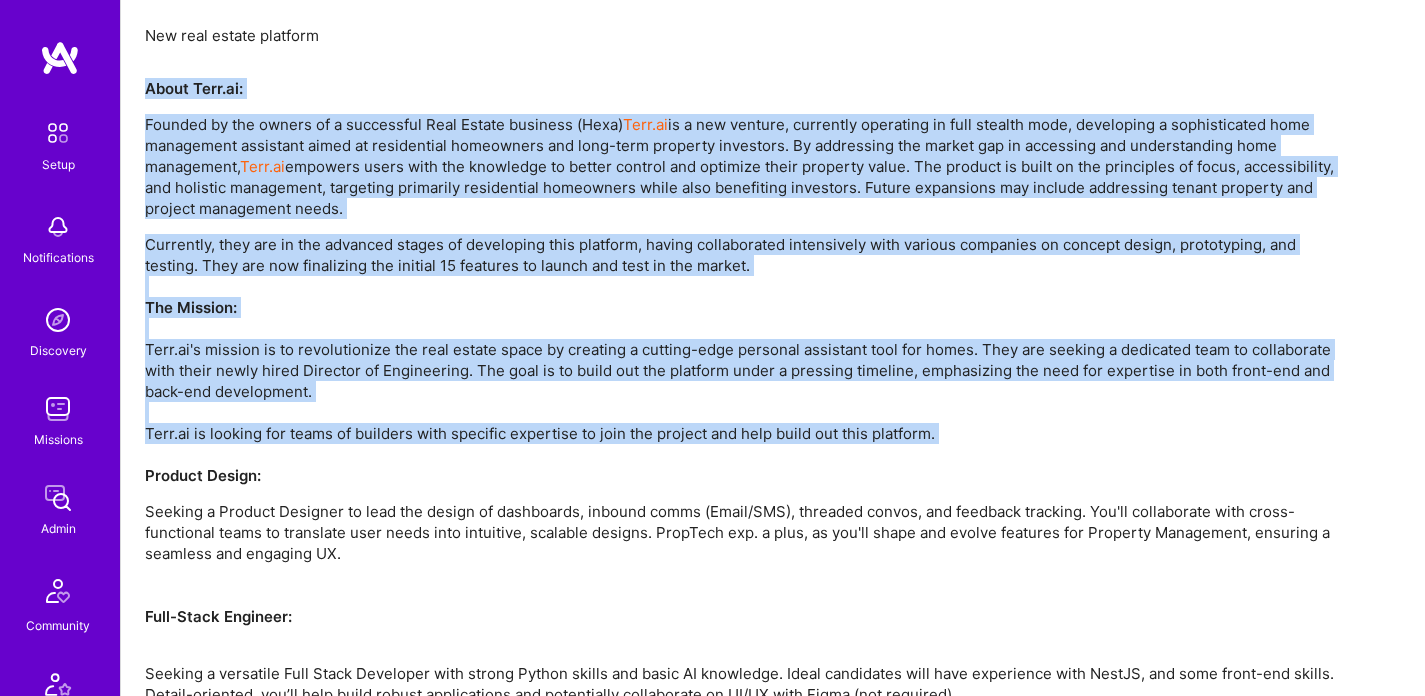 drag, startPoint x: 140, startPoint y: 171, endPoint x: 974, endPoint y: 443, distance: 877.2343 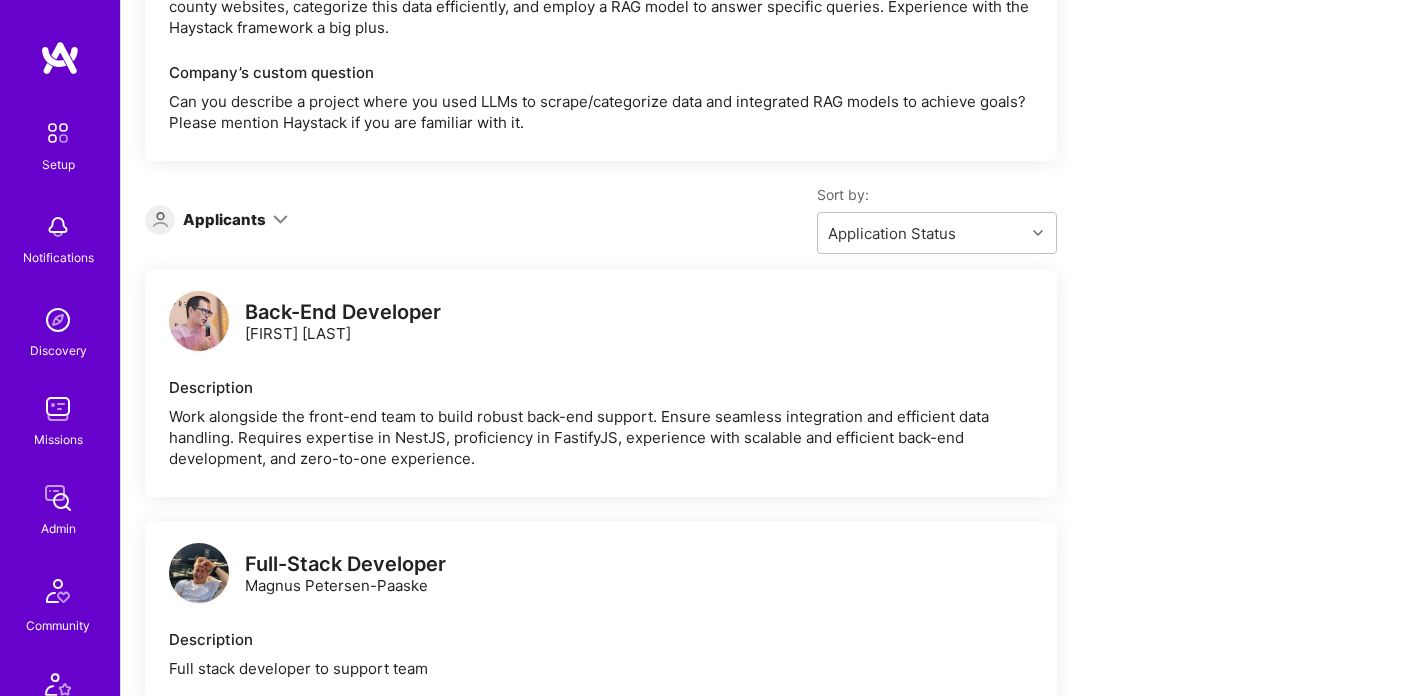 scroll, scrollTop: 667, scrollLeft: 0, axis: vertical 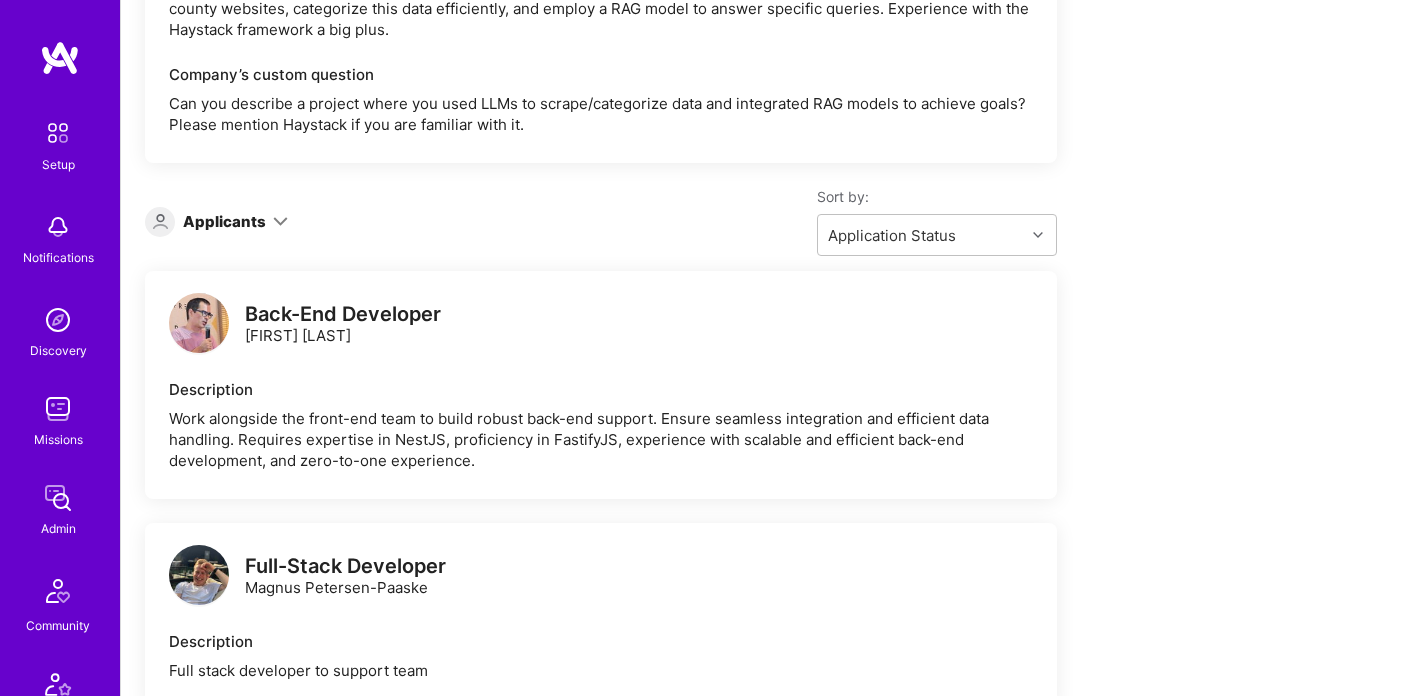 click at bounding box center (280, 221) 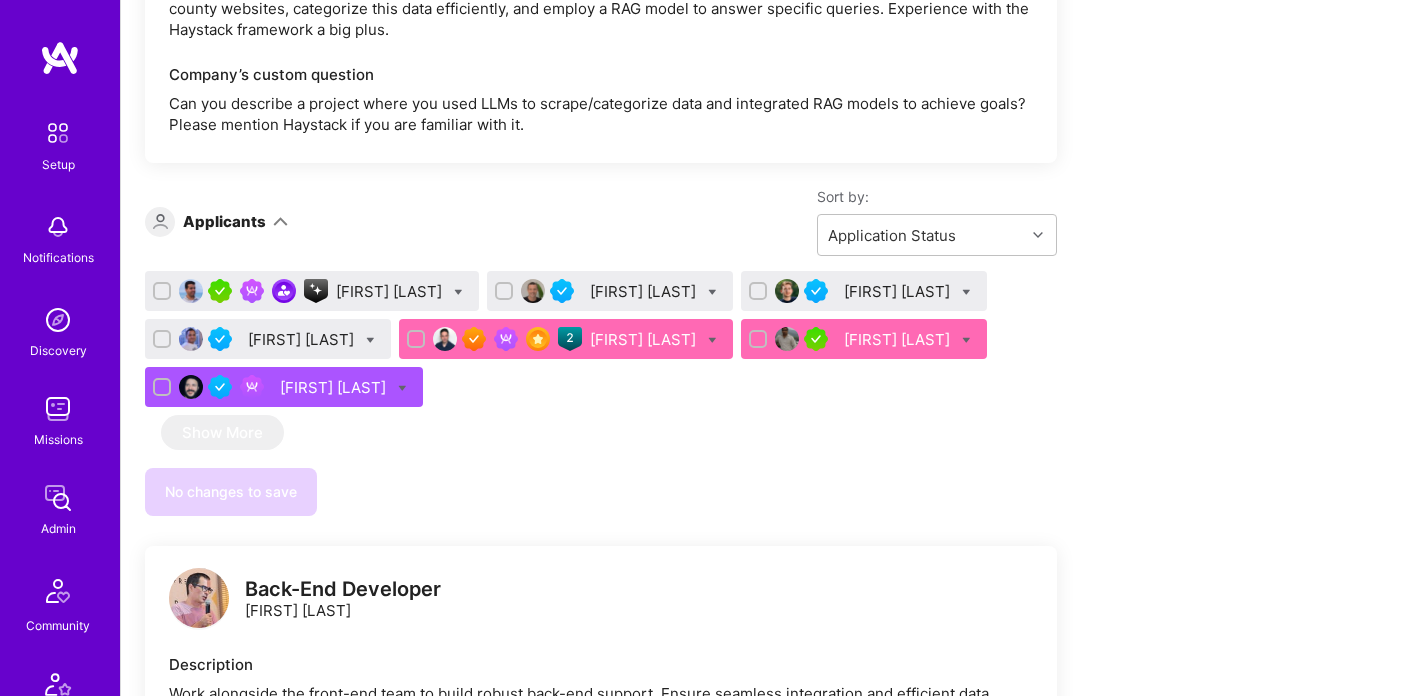 scroll, scrollTop: 418, scrollLeft: 0, axis: vertical 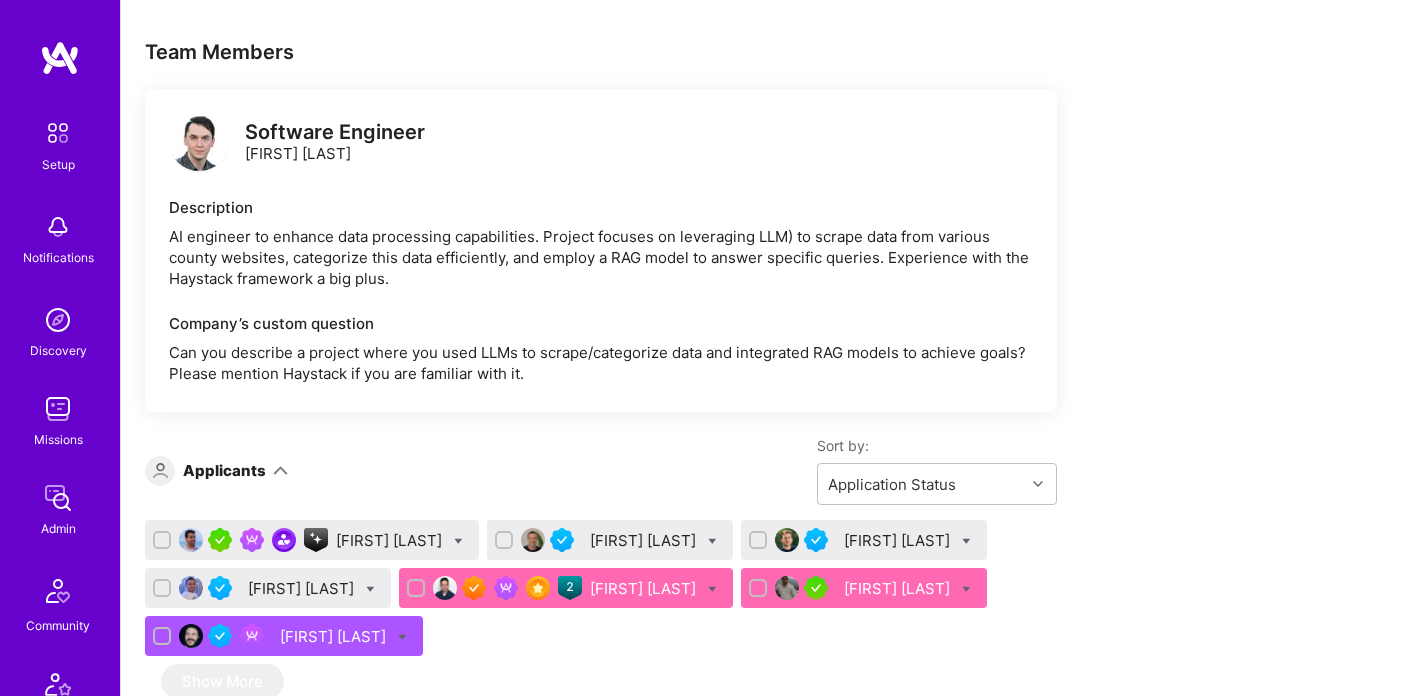 click on "Applicants" at bounding box center (224, 470) 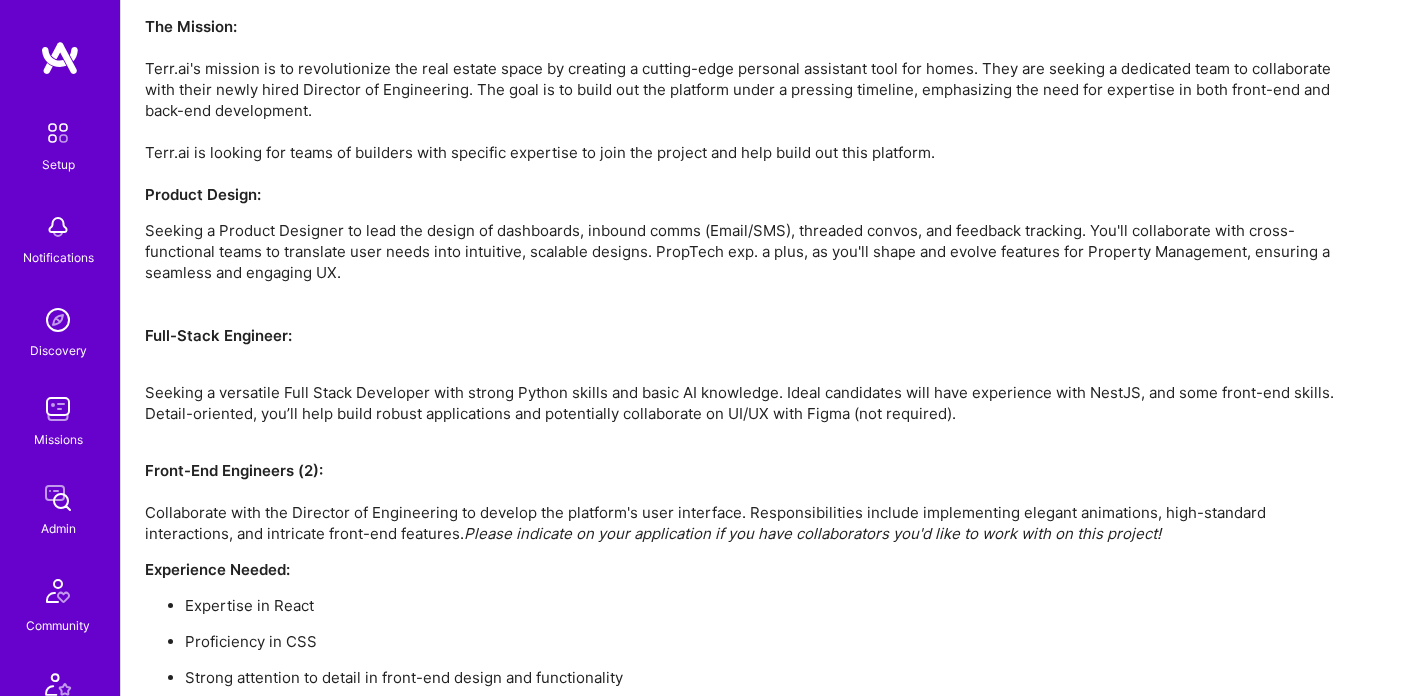 scroll, scrollTop: 2584, scrollLeft: 0, axis: vertical 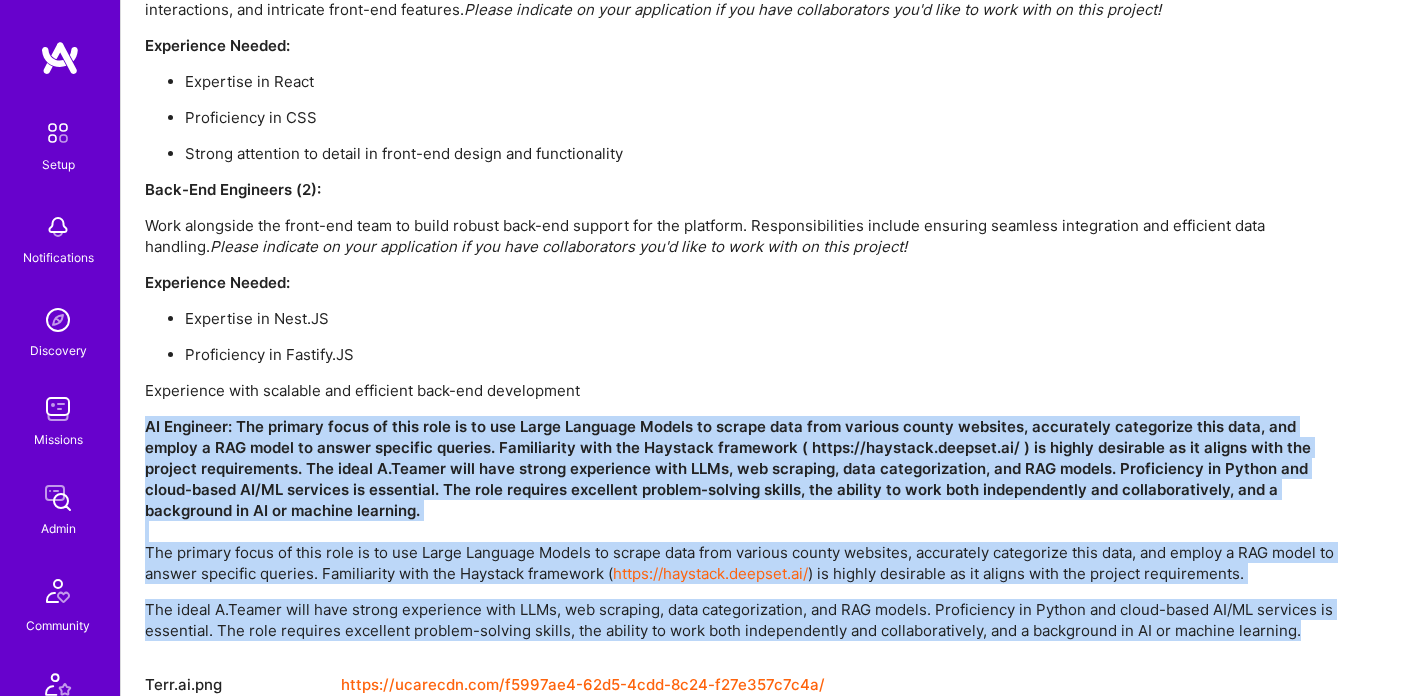 drag, startPoint x: 141, startPoint y: 426, endPoint x: 1354, endPoint y: 547, distance: 1219.0201 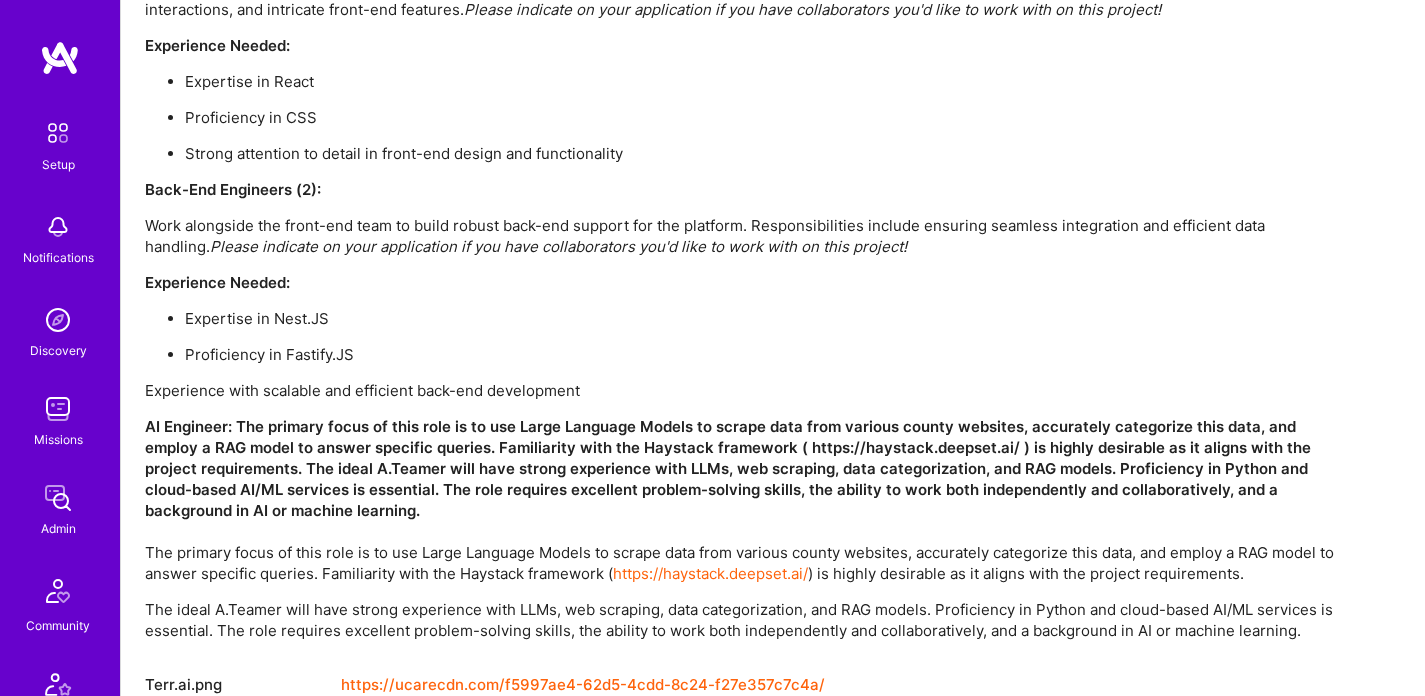click on "Work alongside the front-end team to build robust back-end support for the platform. Responsibilities include ensuring seamless integration and efficient data handling. Please indicate on your application if you have collaborators you'd like to work with on this project!" at bounding box center [745, 236] 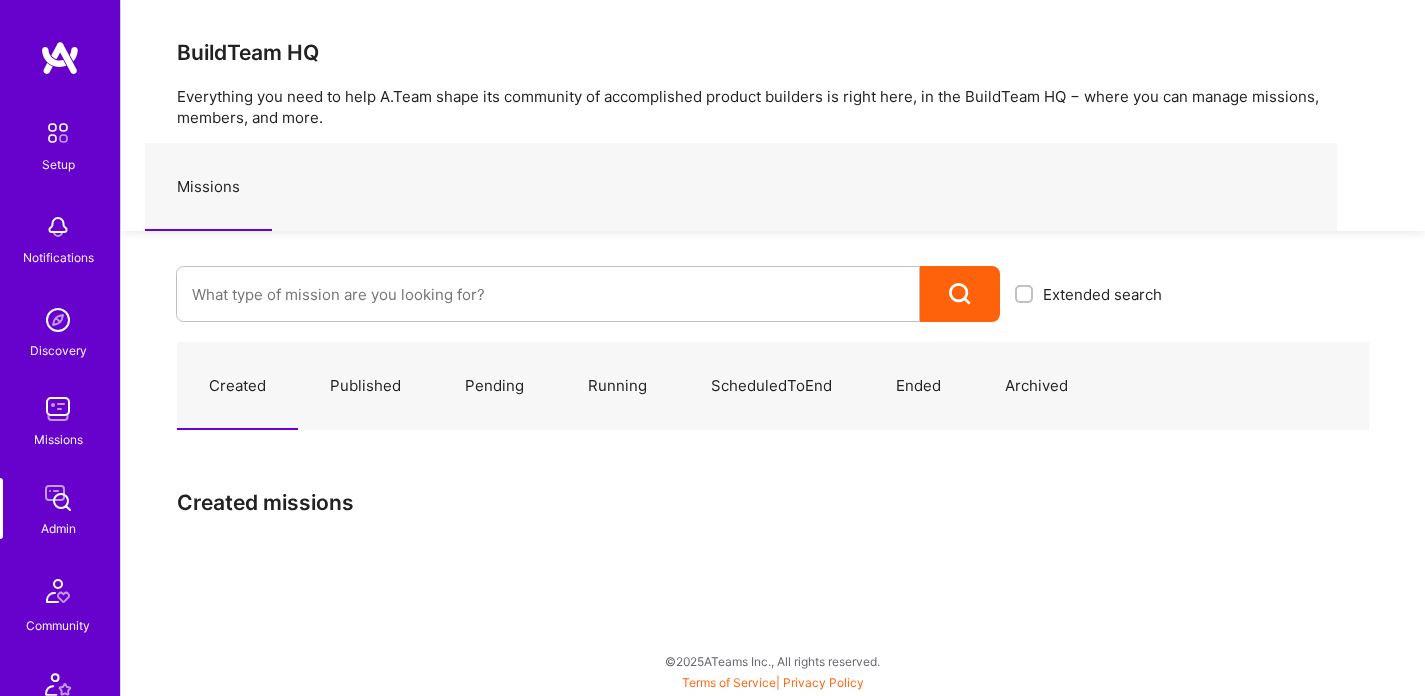 scroll, scrollTop: 0, scrollLeft: 0, axis: both 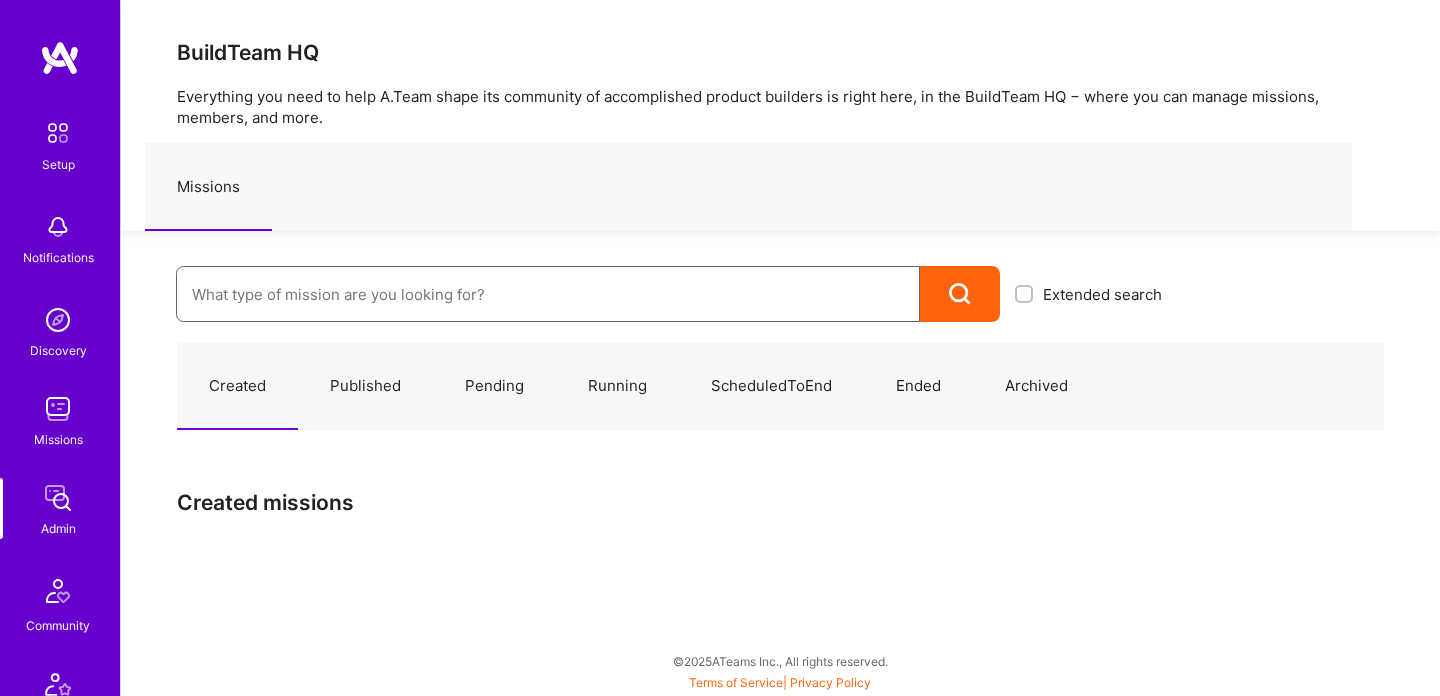 click at bounding box center (548, 294) 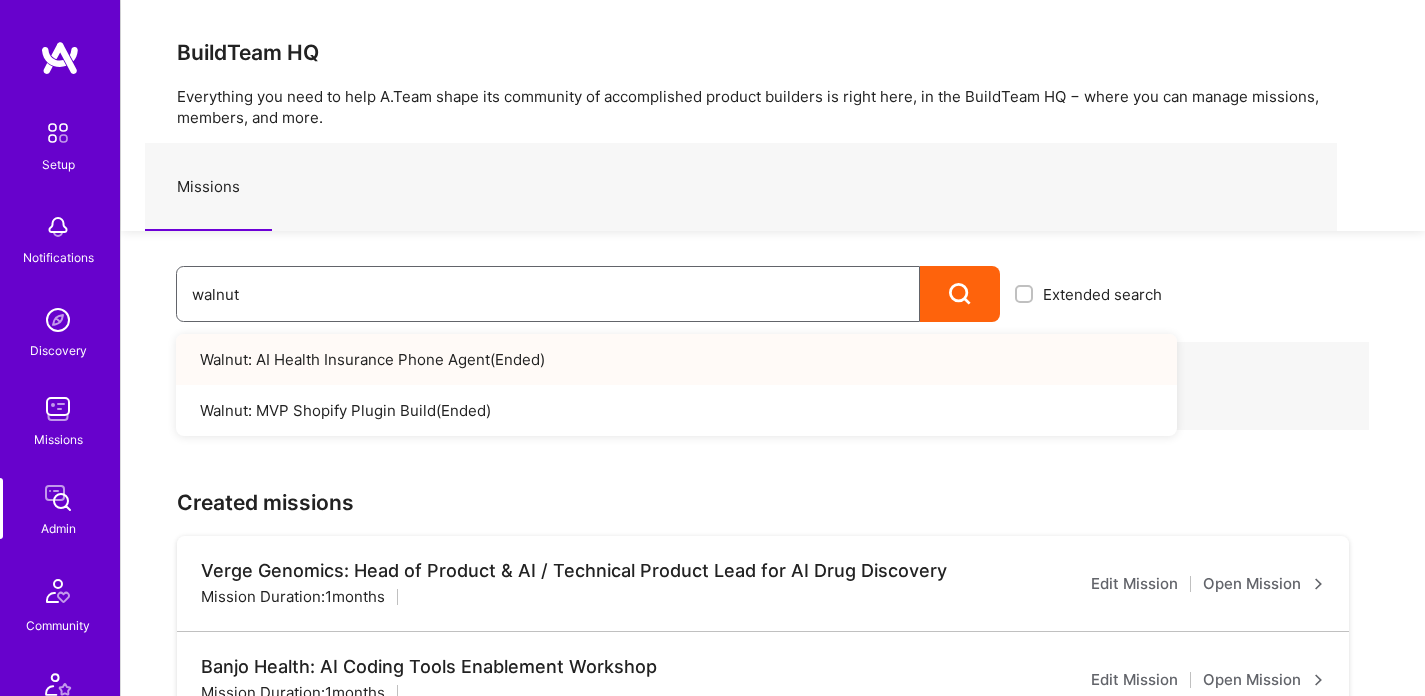 type on "walnut" 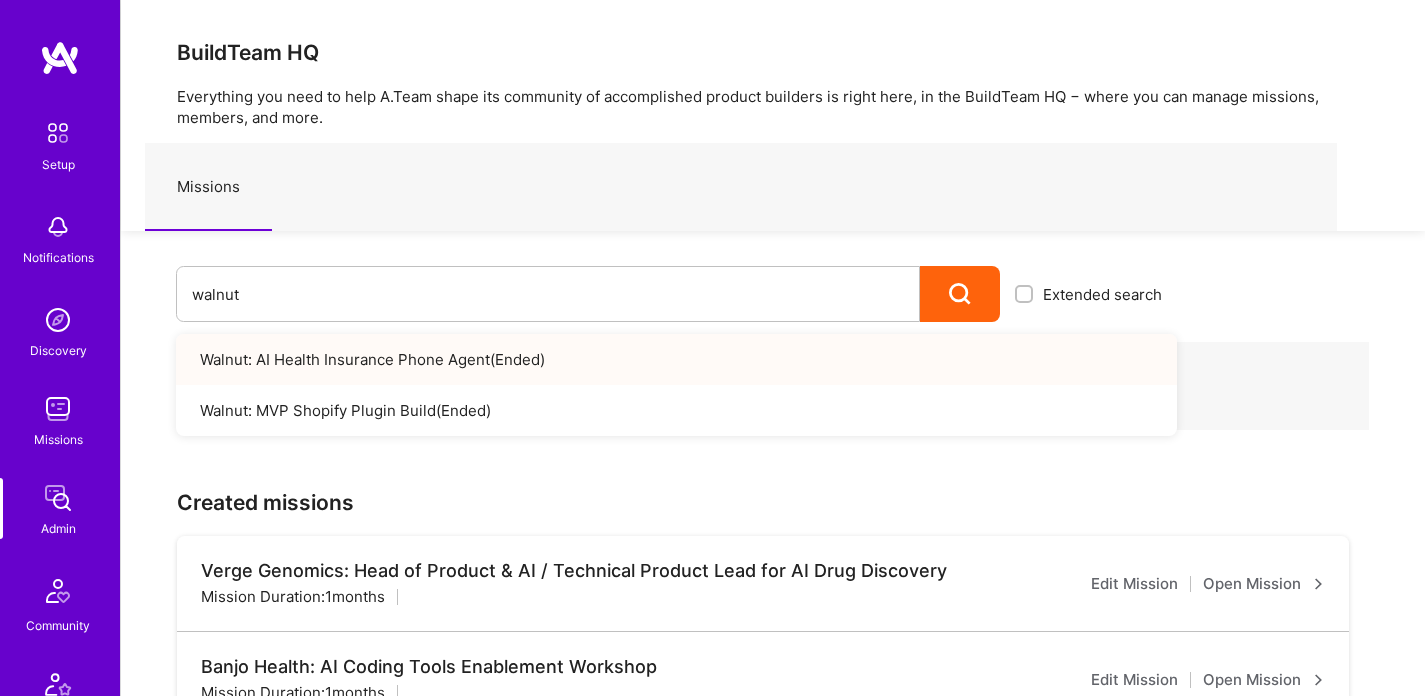 click on "Walnut: AI Health Insurance Phone Agent  ( Ended )" at bounding box center (676, 359) 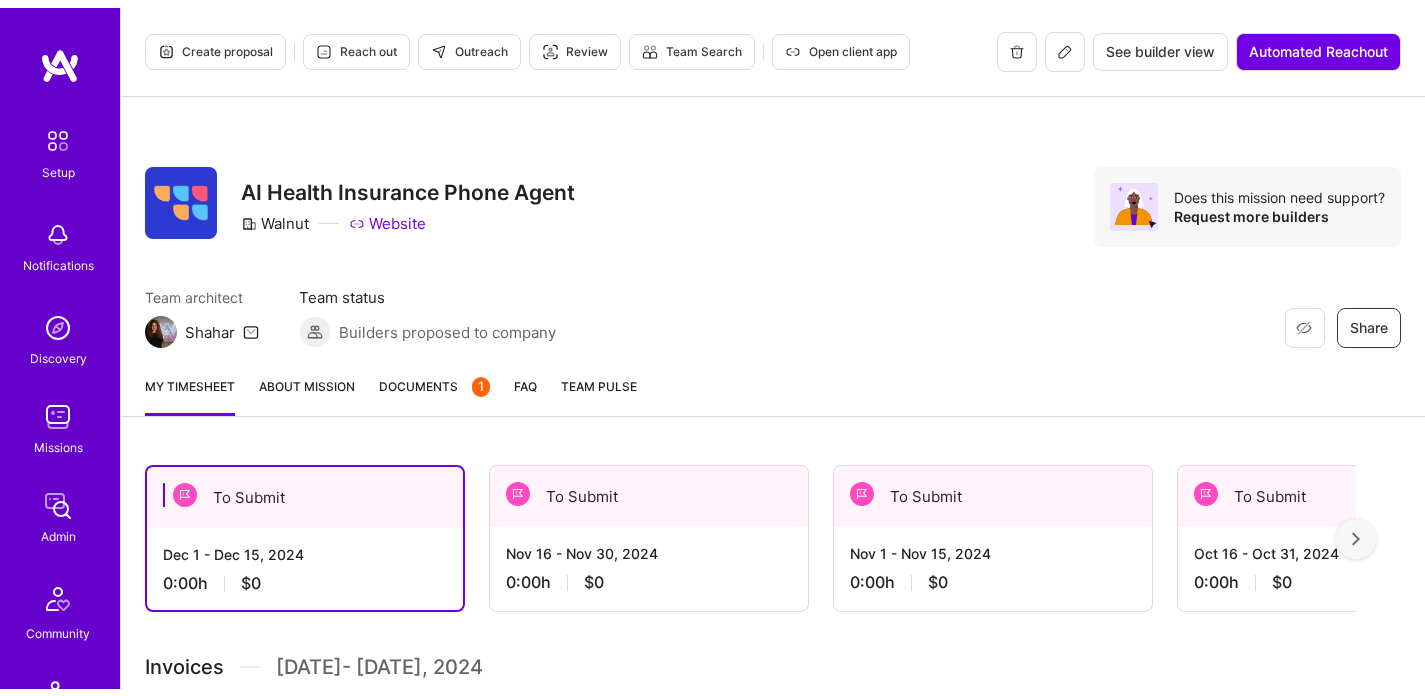 scroll, scrollTop: 0, scrollLeft: 0, axis: both 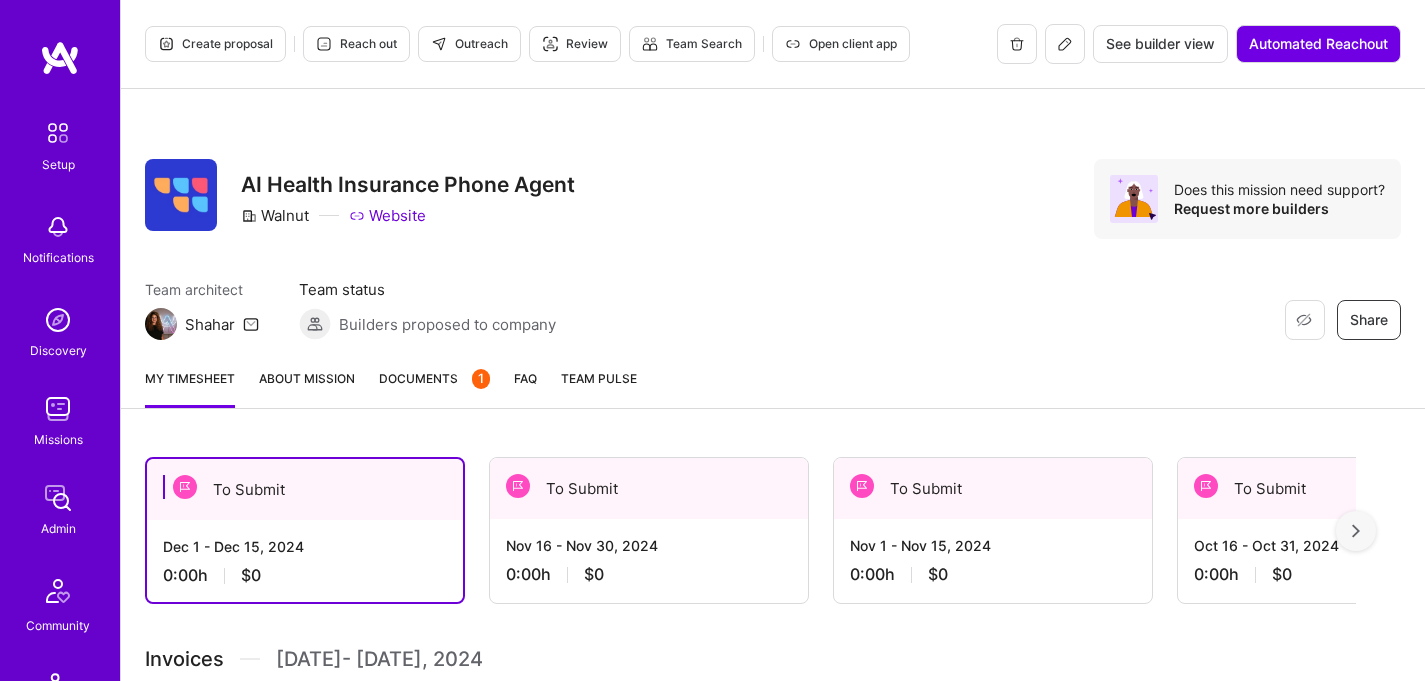 click on "About Mission" at bounding box center (307, 388) 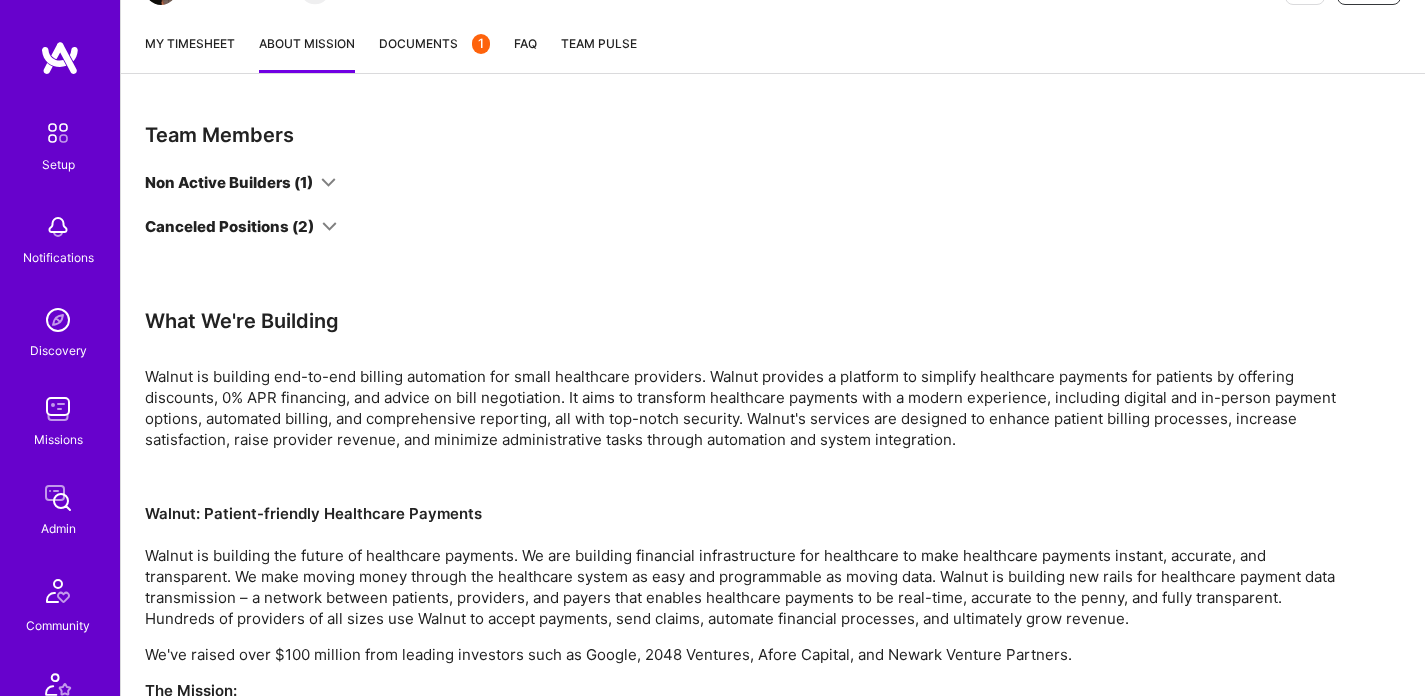 scroll, scrollTop: 517, scrollLeft: 0, axis: vertical 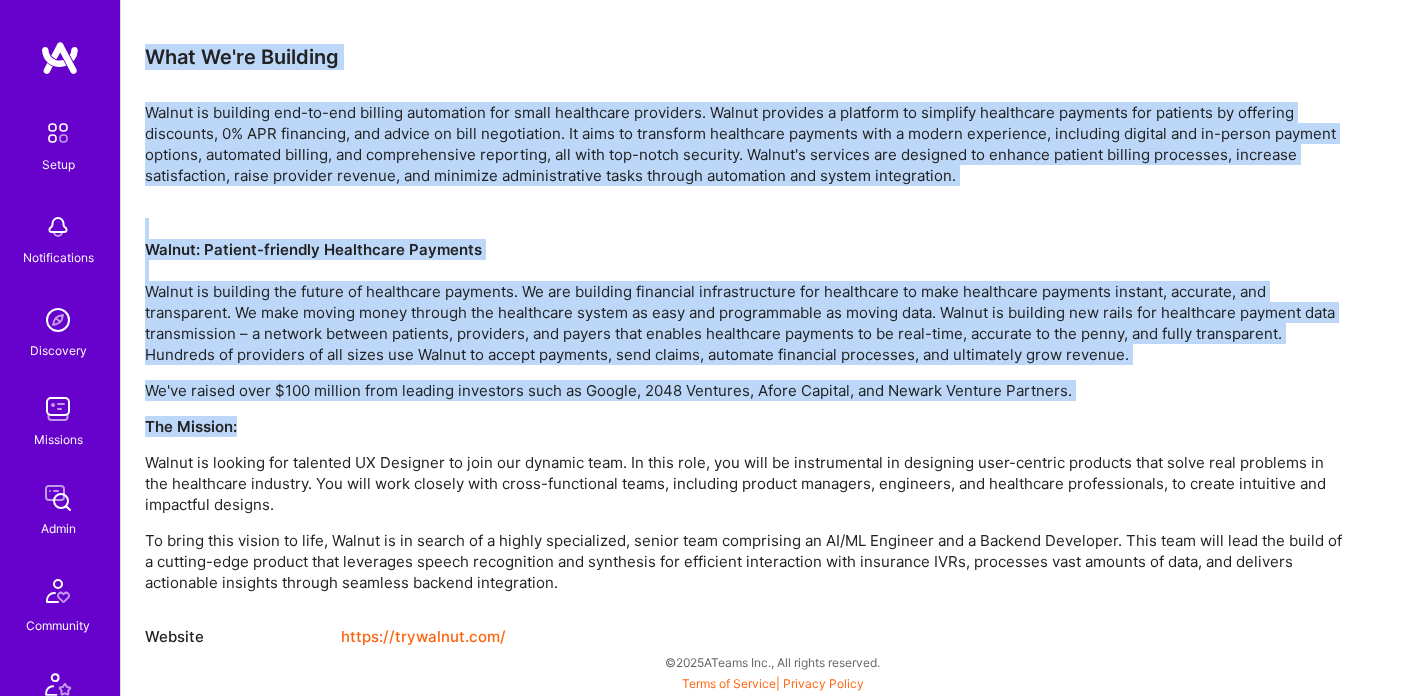 drag, startPoint x: 145, startPoint y: 138, endPoint x: 593, endPoint y: 424, distance: 531.50726 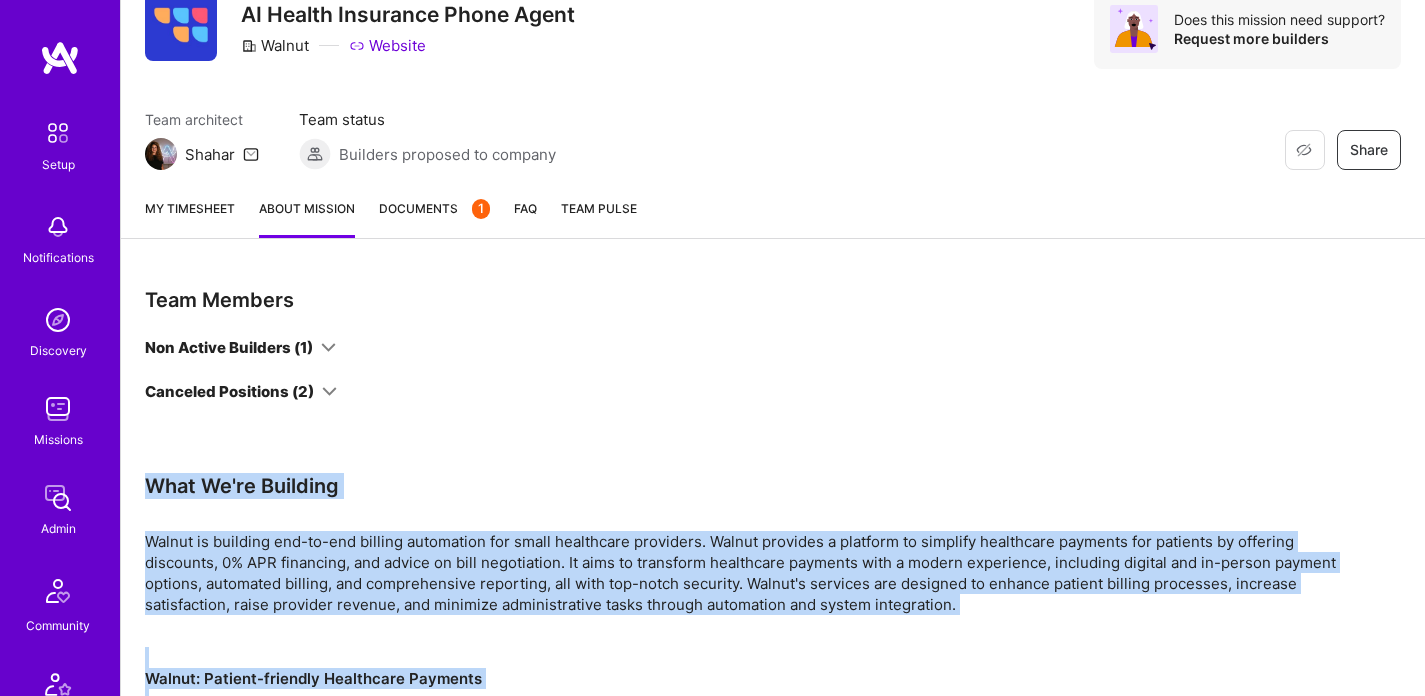 scroll, scrollTop: 78, scrollLeft: 0, axis: vertical 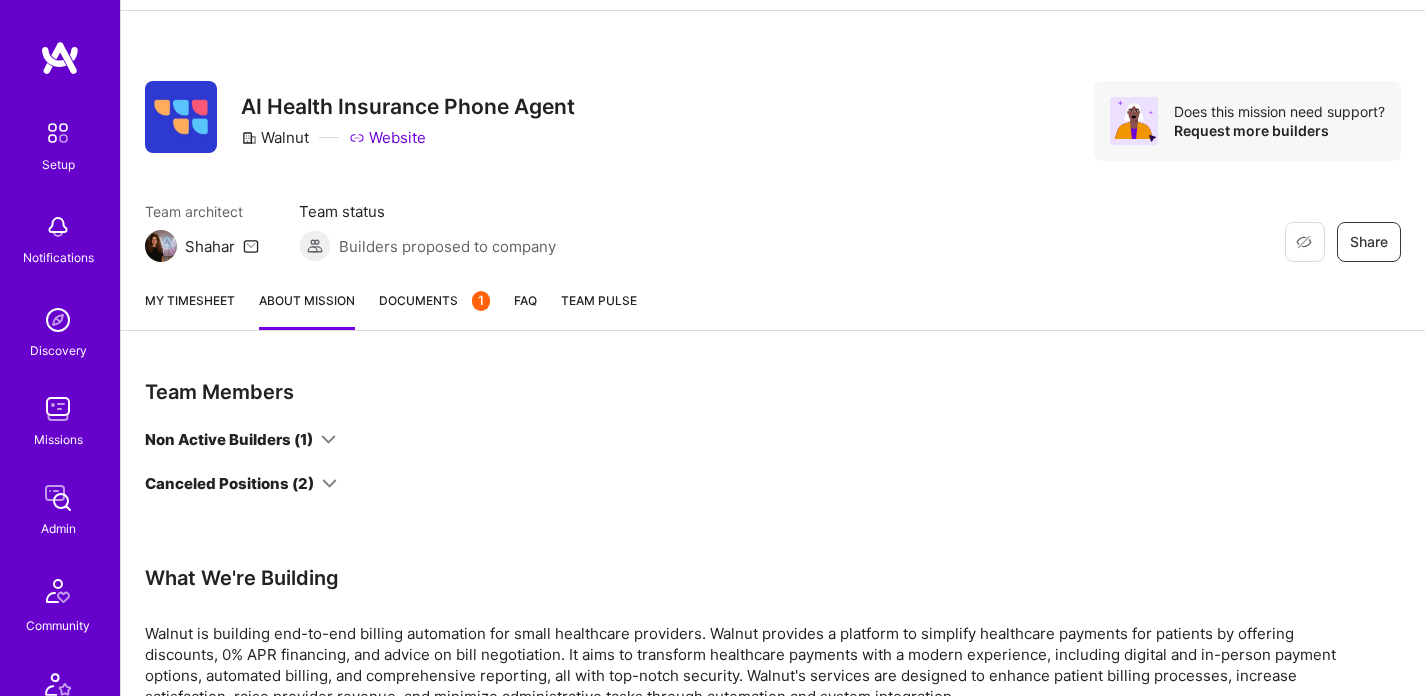 click on "Non Active Builders (1) Canceled Positions (2)" at bounding box center (601, 461) 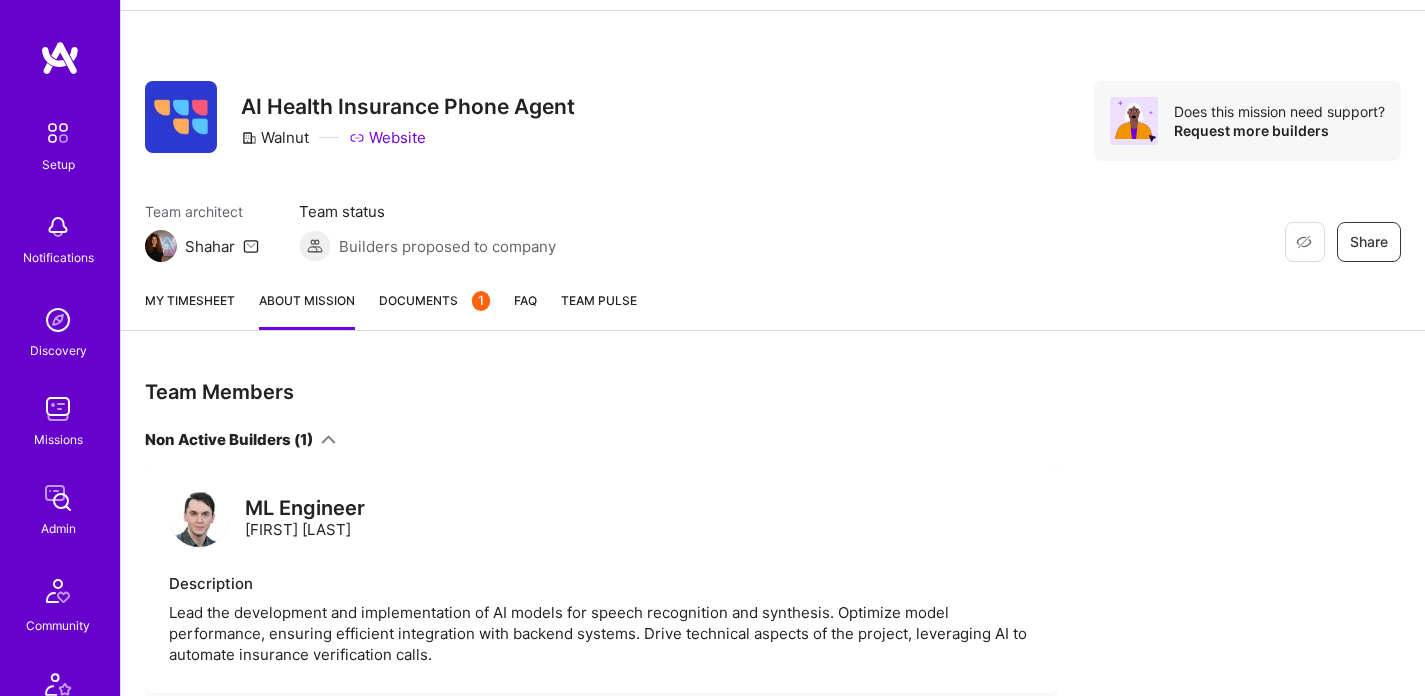 click on "Non Active Builders (1)" at bounding box center [229, 439] 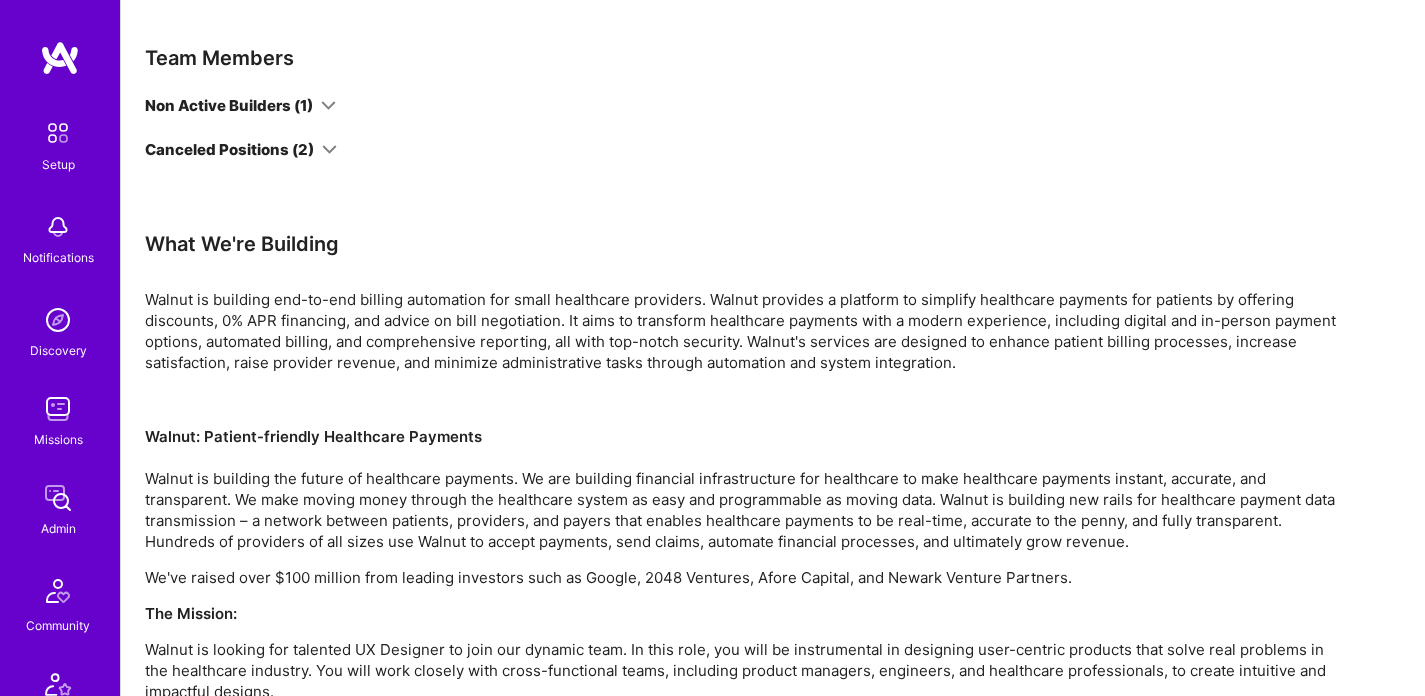 scroll, scrollTop: 405, scrollLeft: 0, axis: vertical 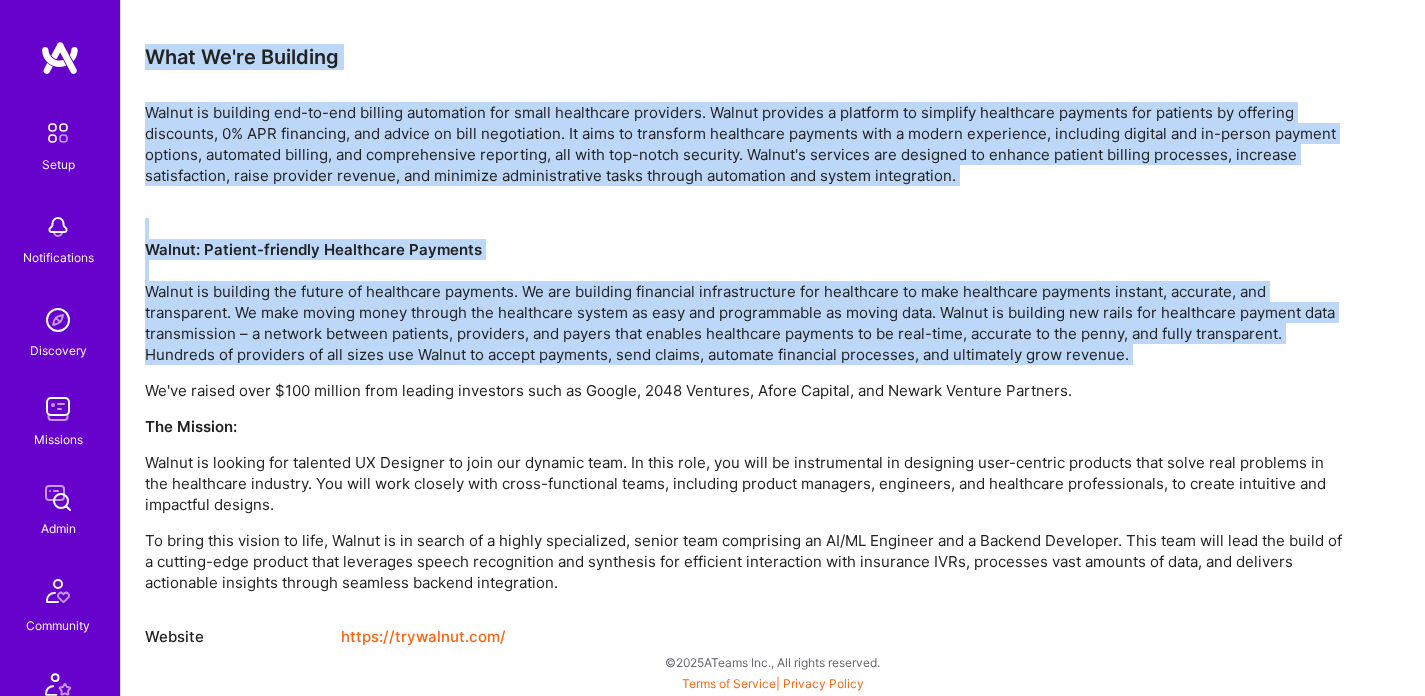 drag, startPoint x: 148, startPoint y: 240, endPoint x: 1138, endPoint y: 372, distance: 998.7612 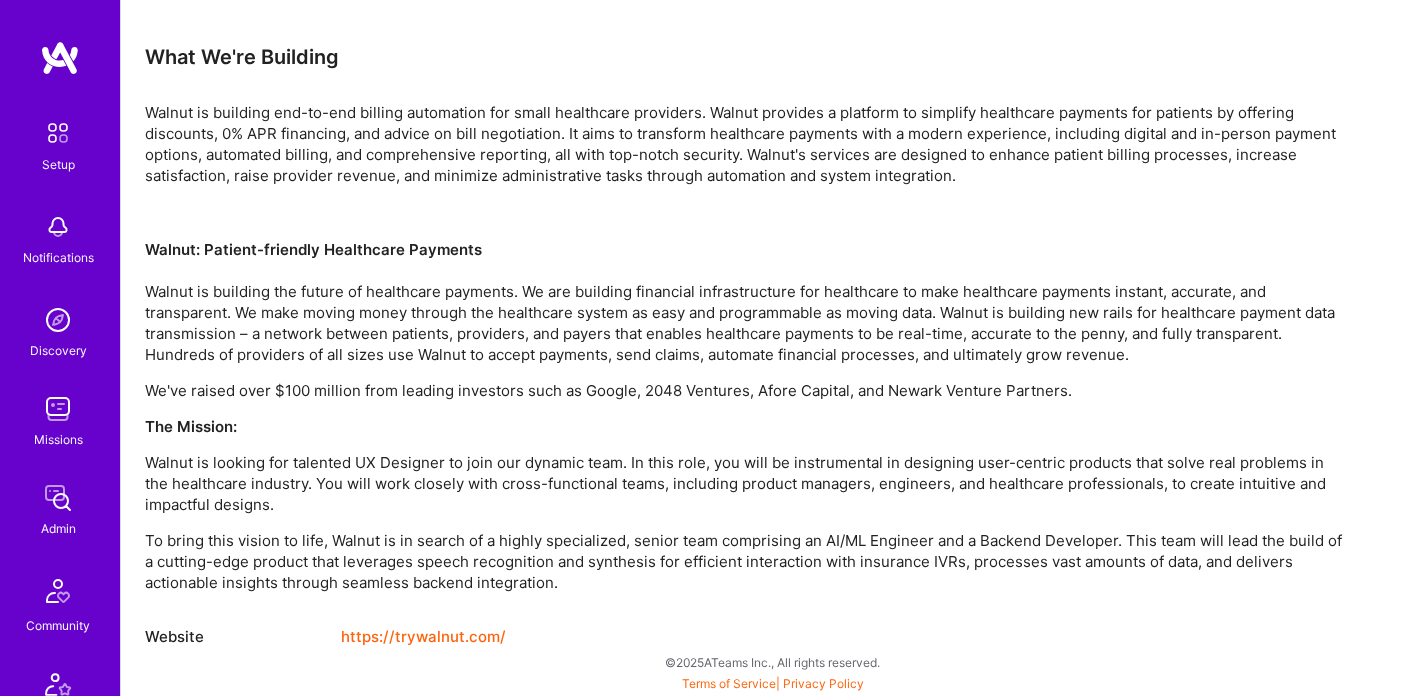 scroll, scrollTop: 0, scrollLeft: 0, axis: both 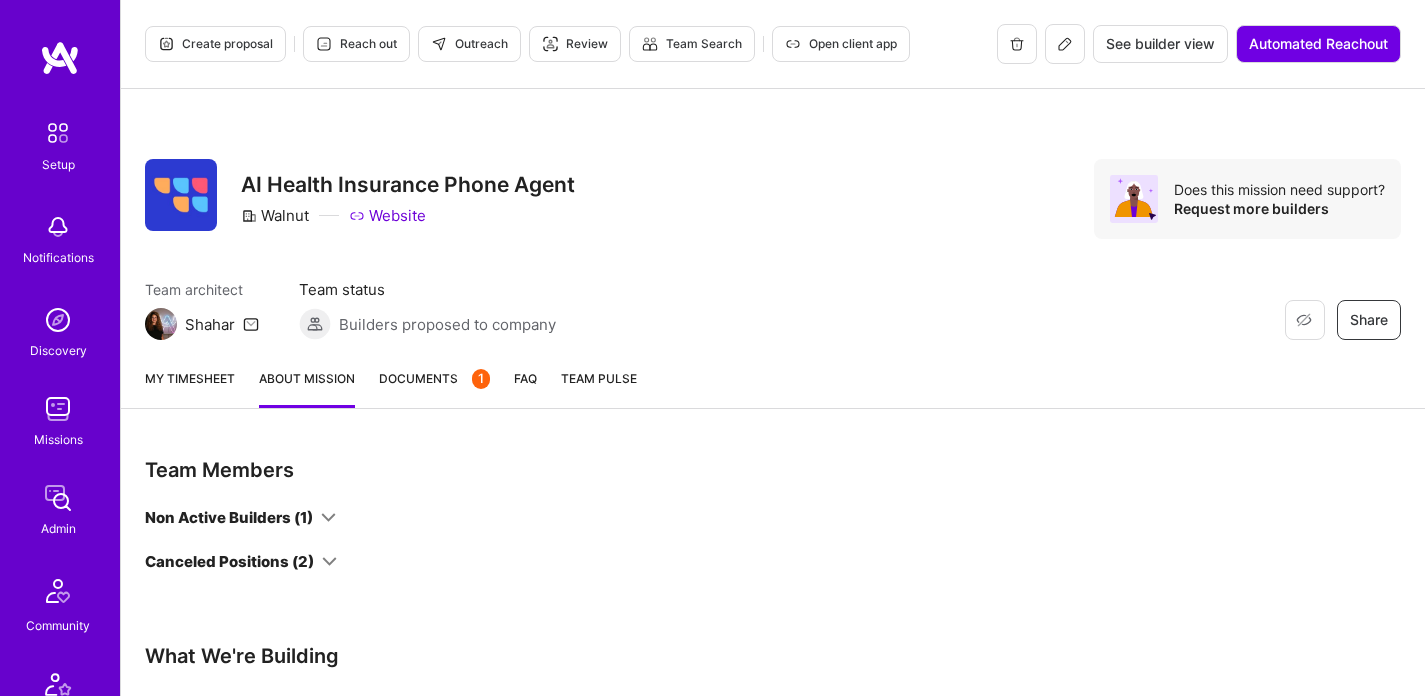 click at bounding box center [58, 498] 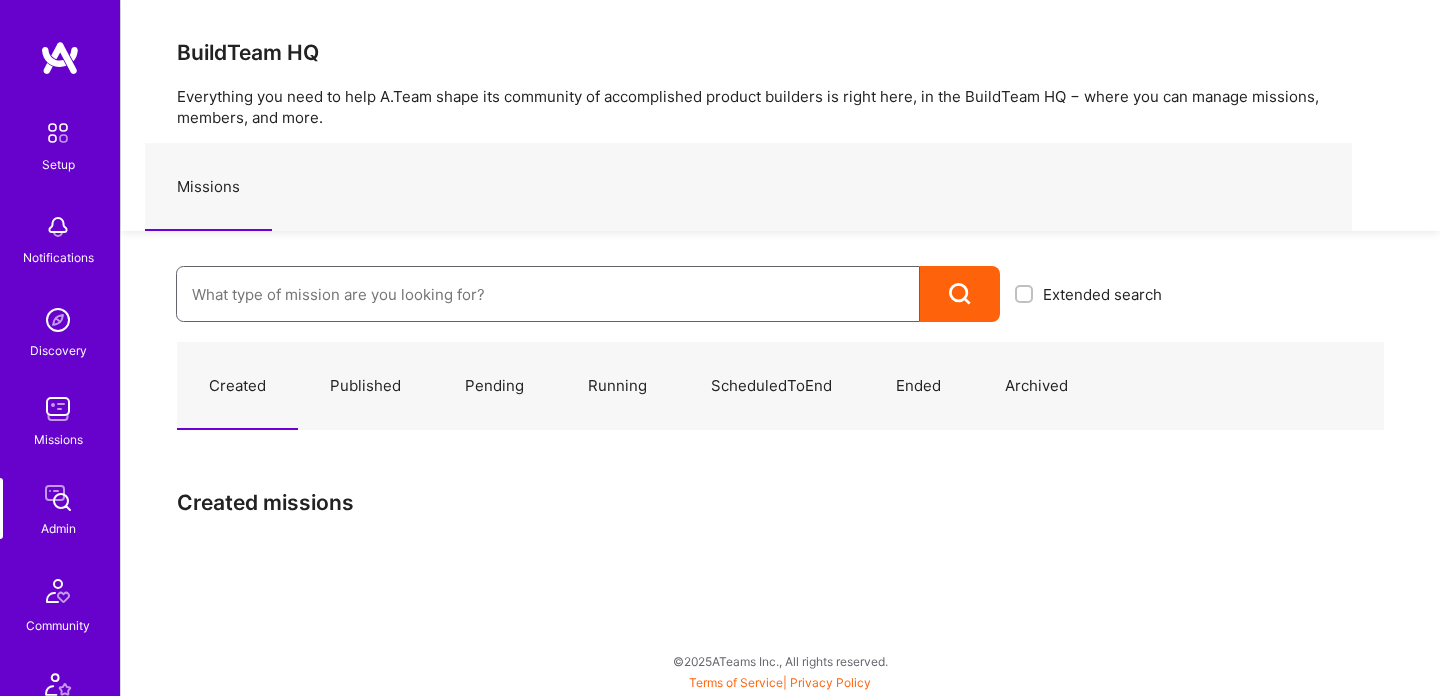click at bounding box center (548, 294) 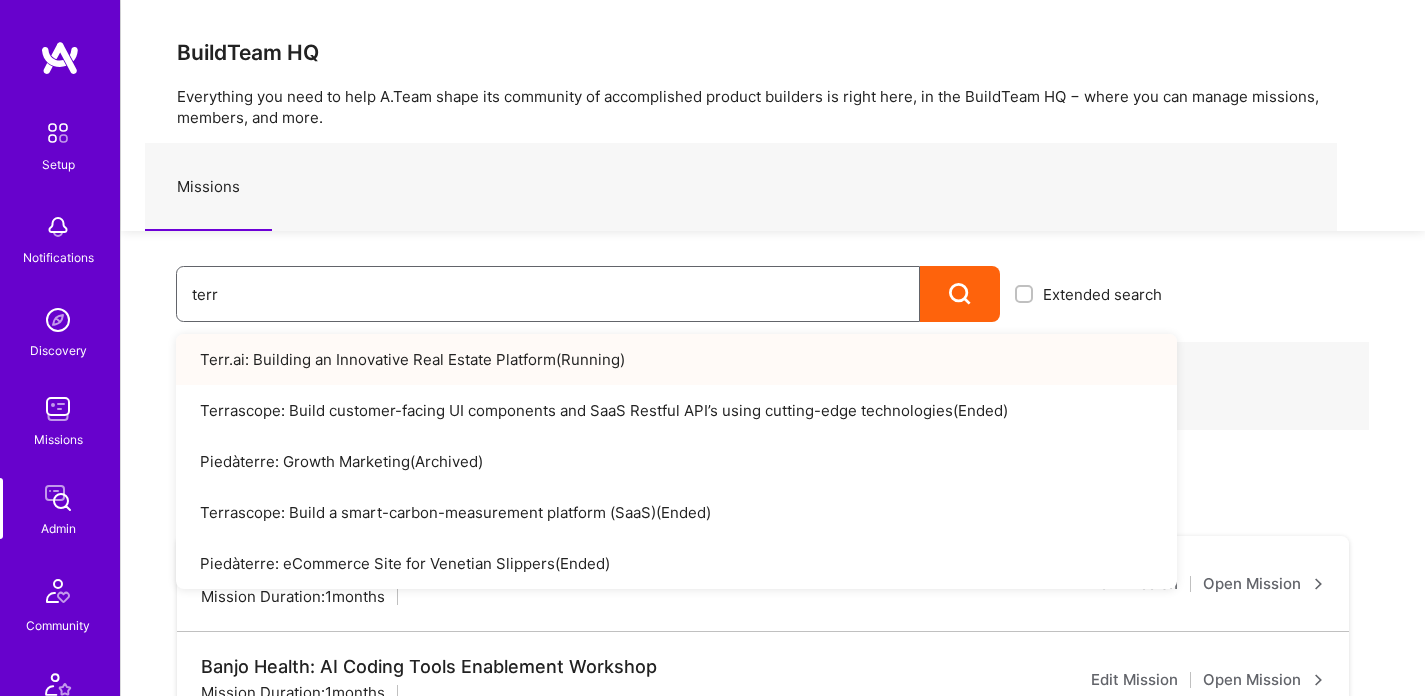 type on "terr" 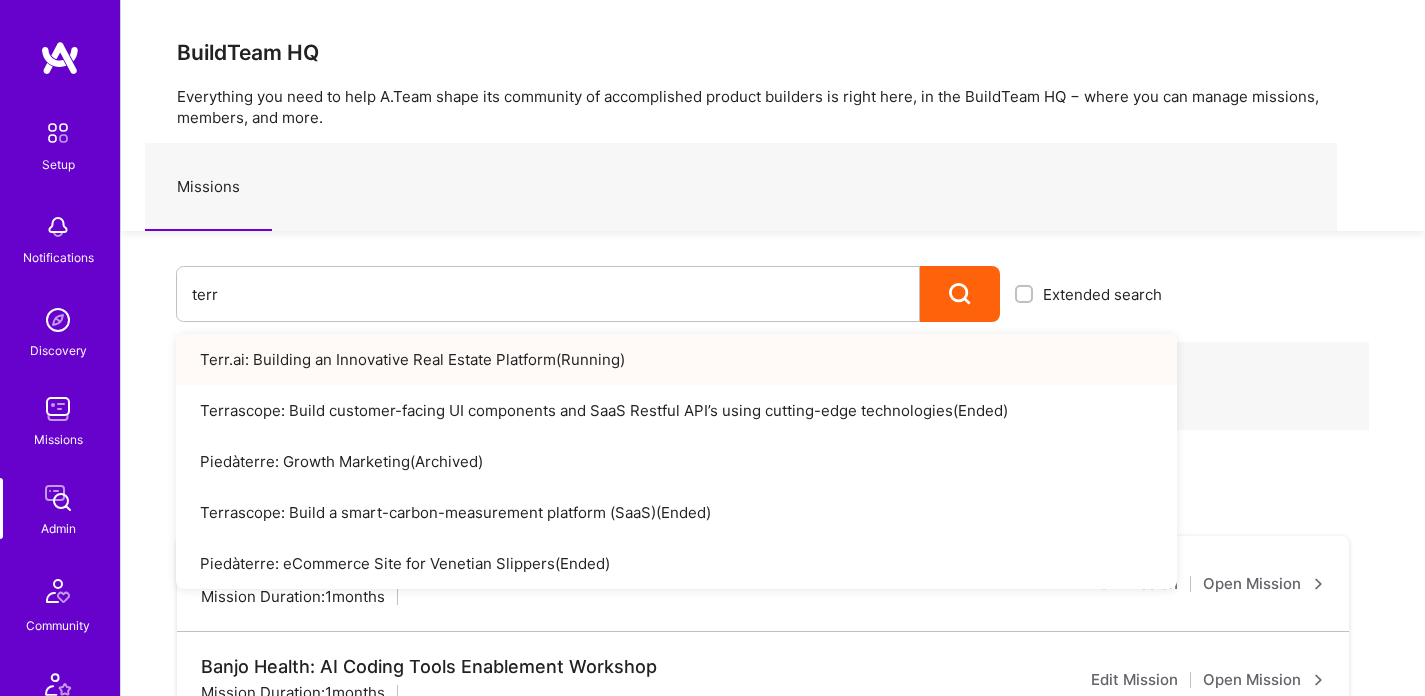 click on "Terr.ai: Building an Innovative Real Estate Platform  ( Running )" at bounding box center (676, 359) 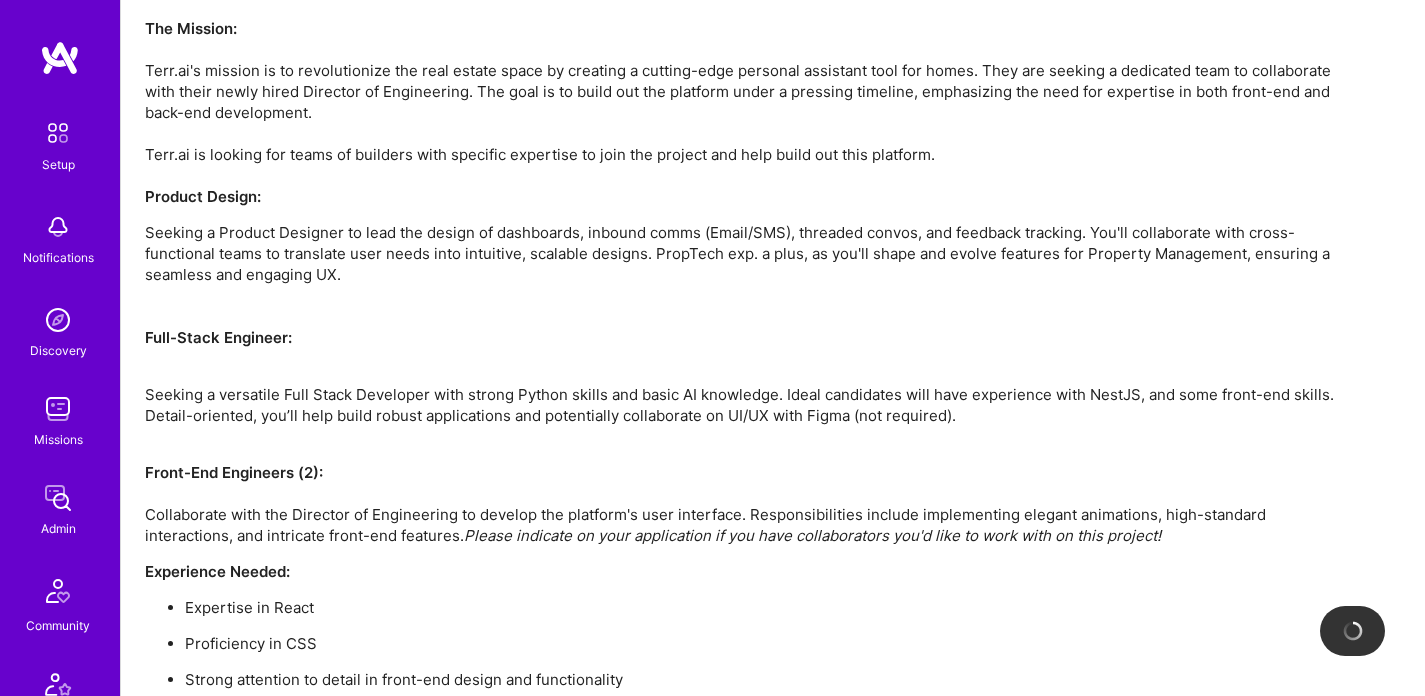 scroll, scrollTop: 2500, scrollLeft: 0, axis: vertical 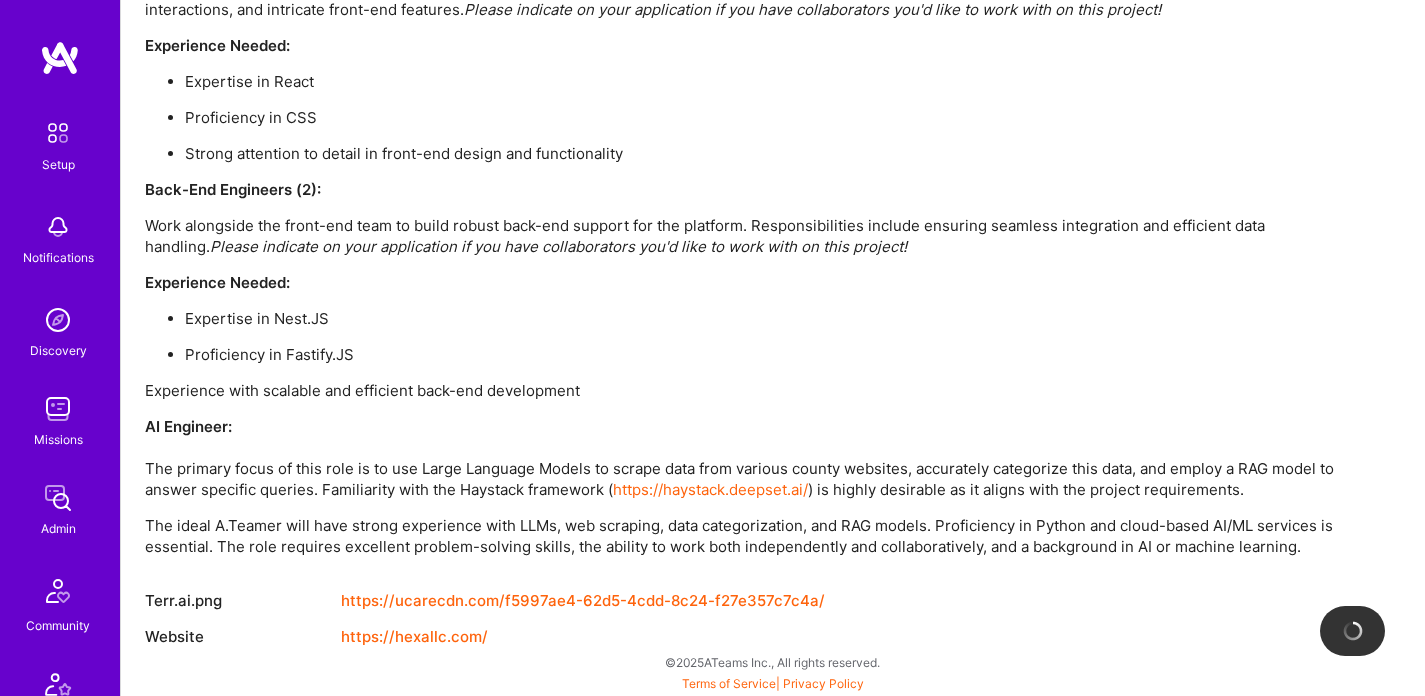 click on "https://hexallc.com/" at bounding box center [414, 637] 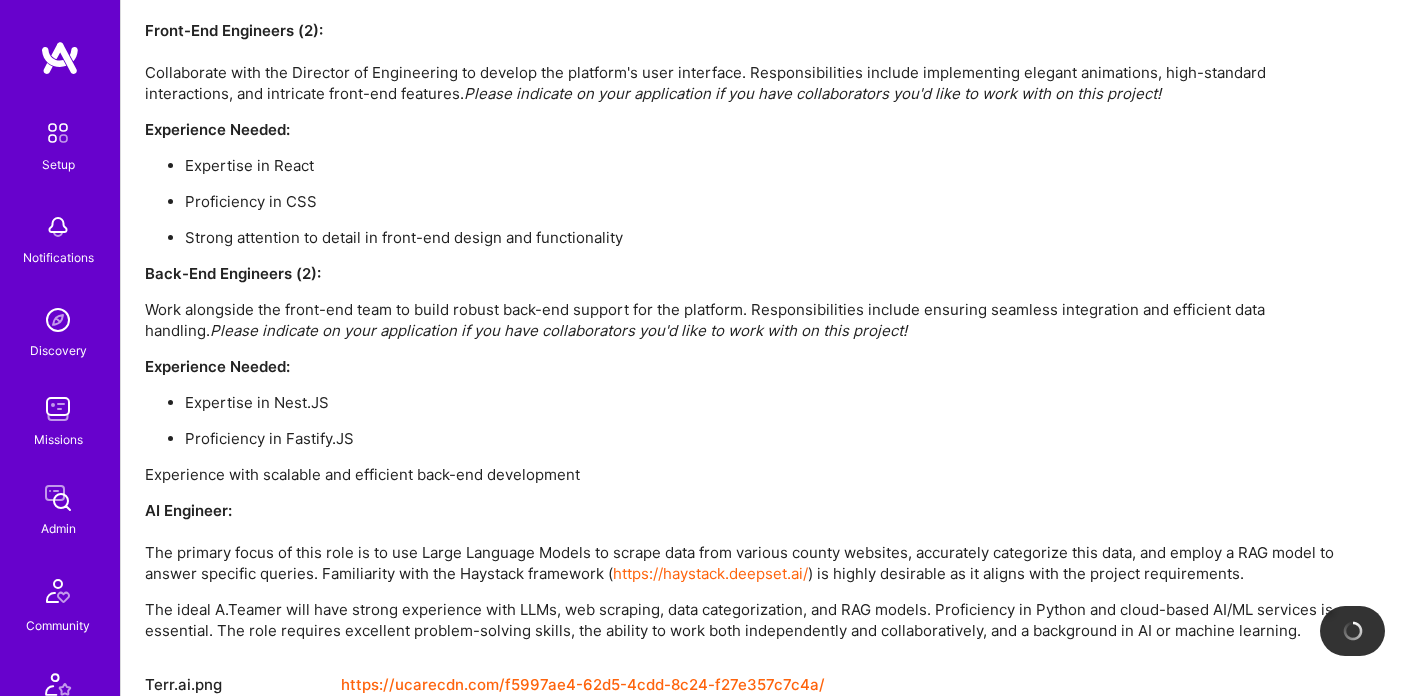 scroll, scrollTop: 2584, scrollLeft: 0, axis: vertical 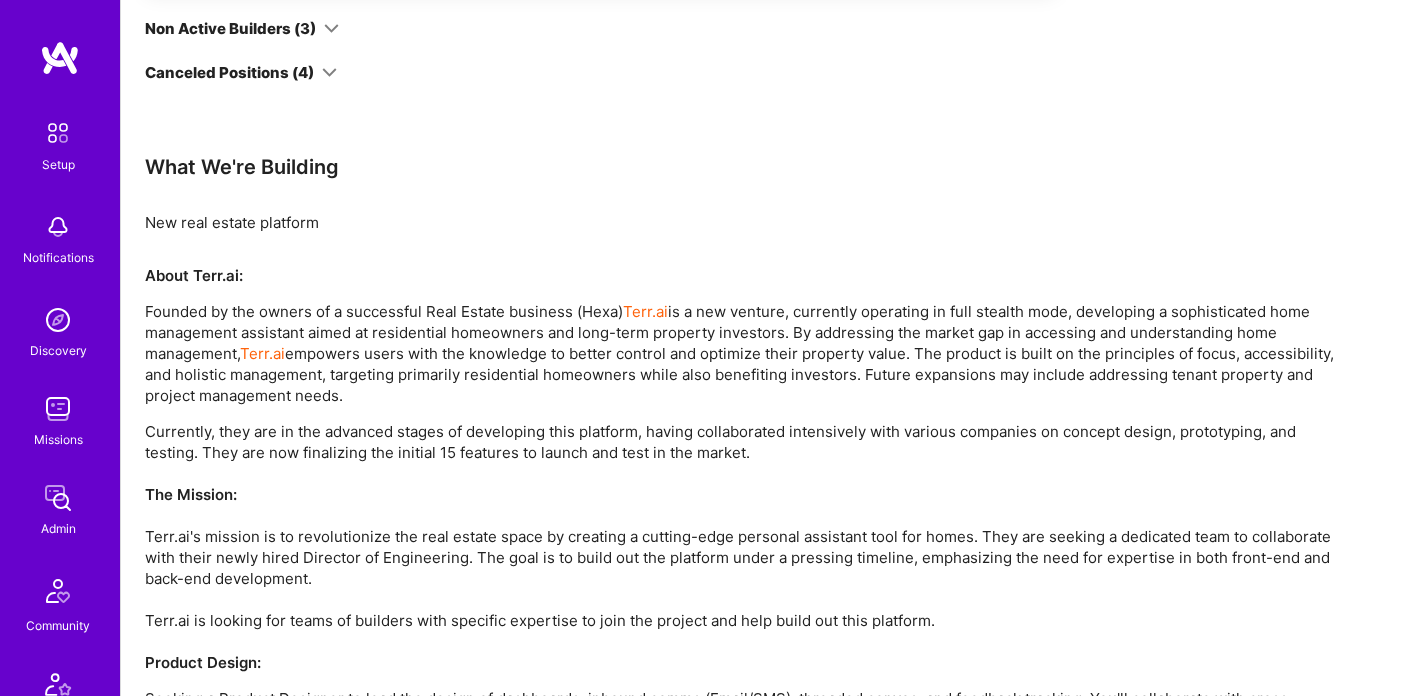 drag, startPoint x: 136, startPoint y: 305, endPoint x: 459, endPoint y: 388, distance: 333.49362 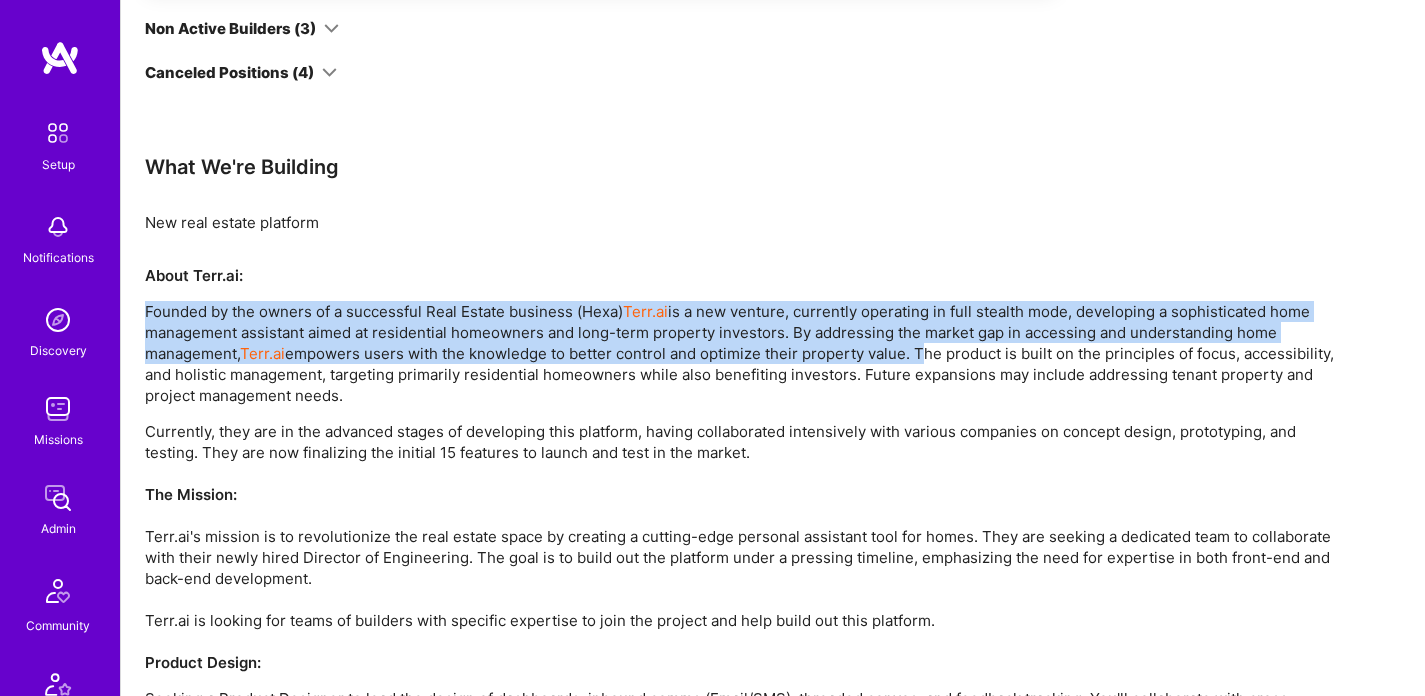 drag, startPoint x: 132, startPoint y: 306, endPoint x: 925, endPoint y: 352, distance: 794.33307 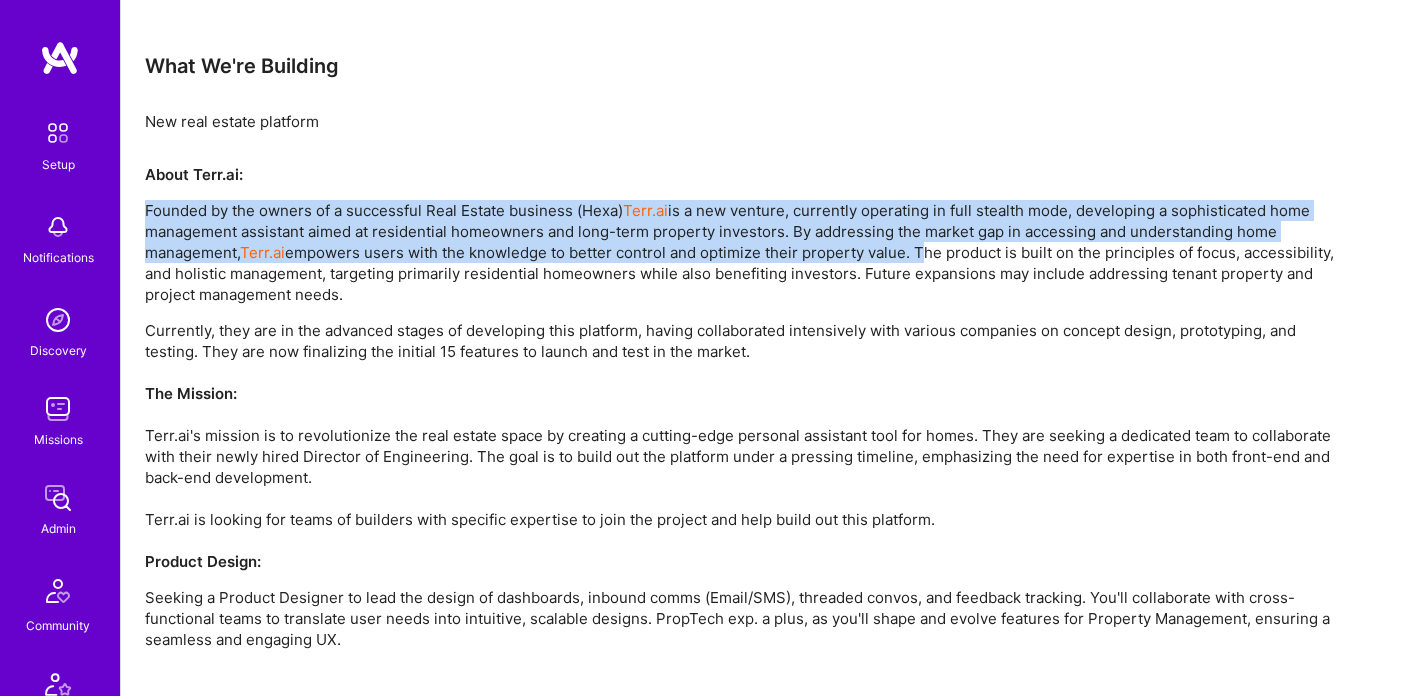 scroll, scrollTop: 1700, scrollLeft: 0, axis: vertical 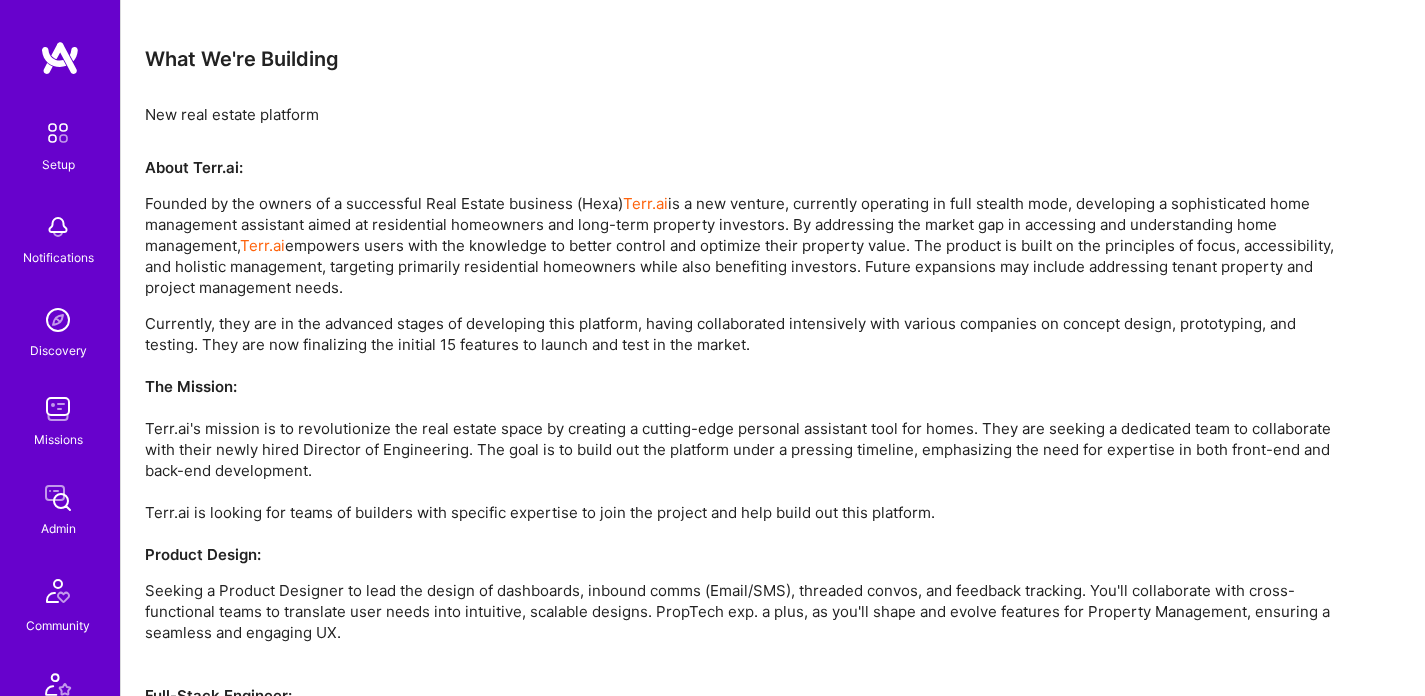click on "Currently, they are in the advanced stages of developing this platform, having collaborated intensively with various companies on concept design, prototyping, and testing. They are now finalizing the initial 15 features to launch and test in the market. The Mission: Terr.ai's mission is to revolutionize the real estate space by creating a cutting-edge personal assistant tool for homes. They are seeking a dedicated team to collaborate with their newly hired Director of Engineering. The goal is to build out the platform under a pressing timeline, emphasizing the need for expertise in both front-end and back-end development. Terr.ai is looking for teams of builders with specific expertise to join the project and help build out this platform. Product Design:" at bounding box center (745, 439) 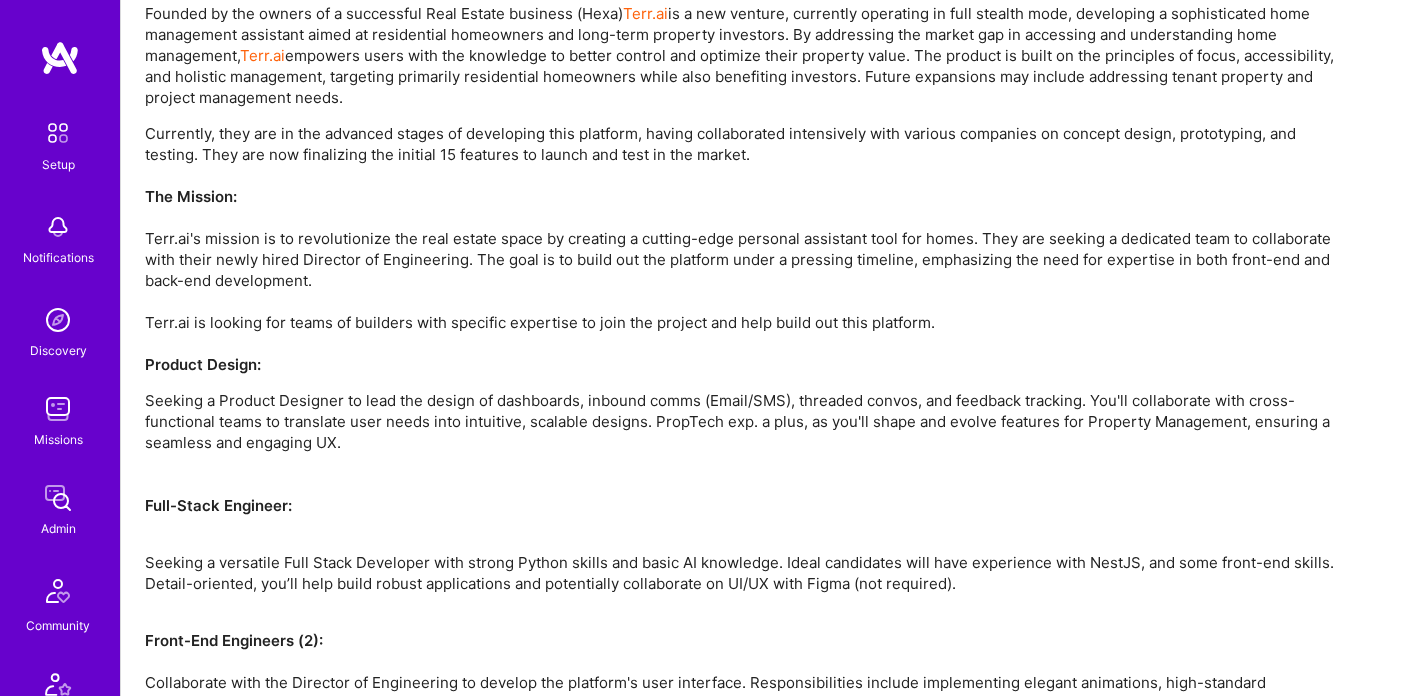 scroll, scrollTop: 1916, scrollLeft: 0, axis: vertical 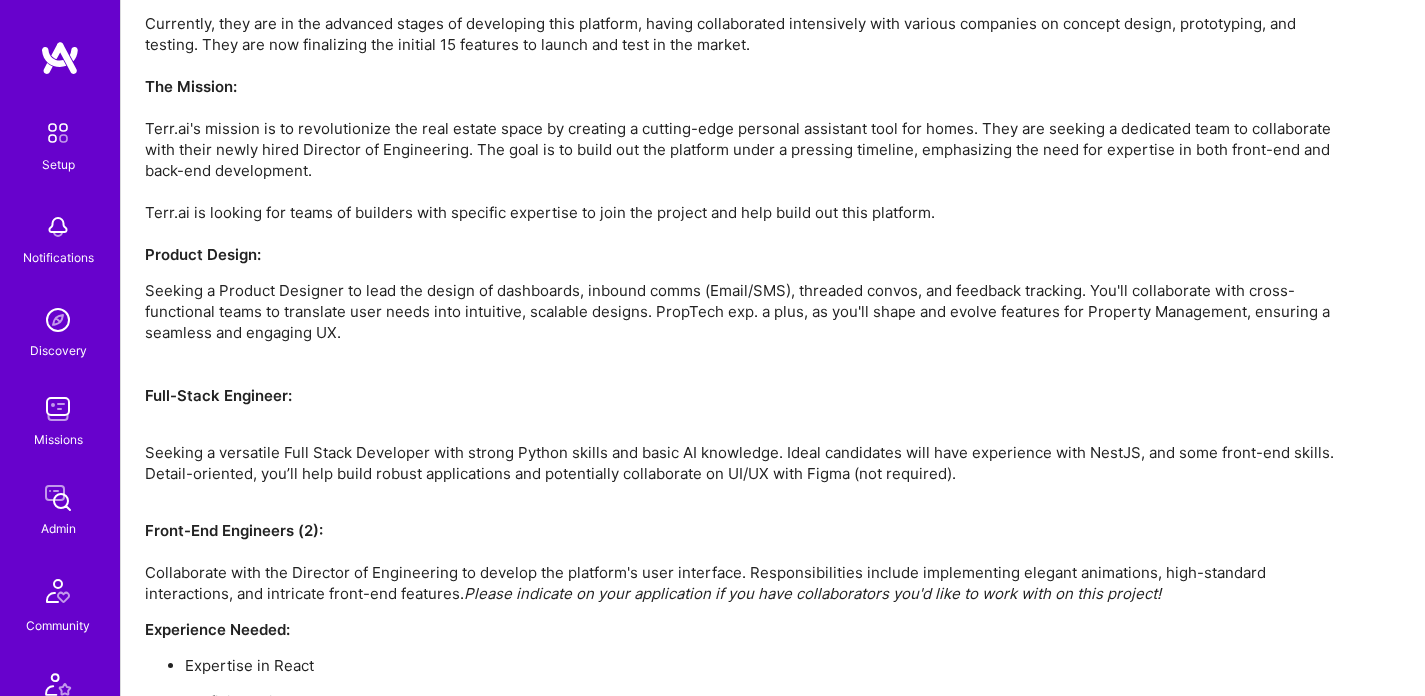 click on "Admin" at bounding box center [58, 528] 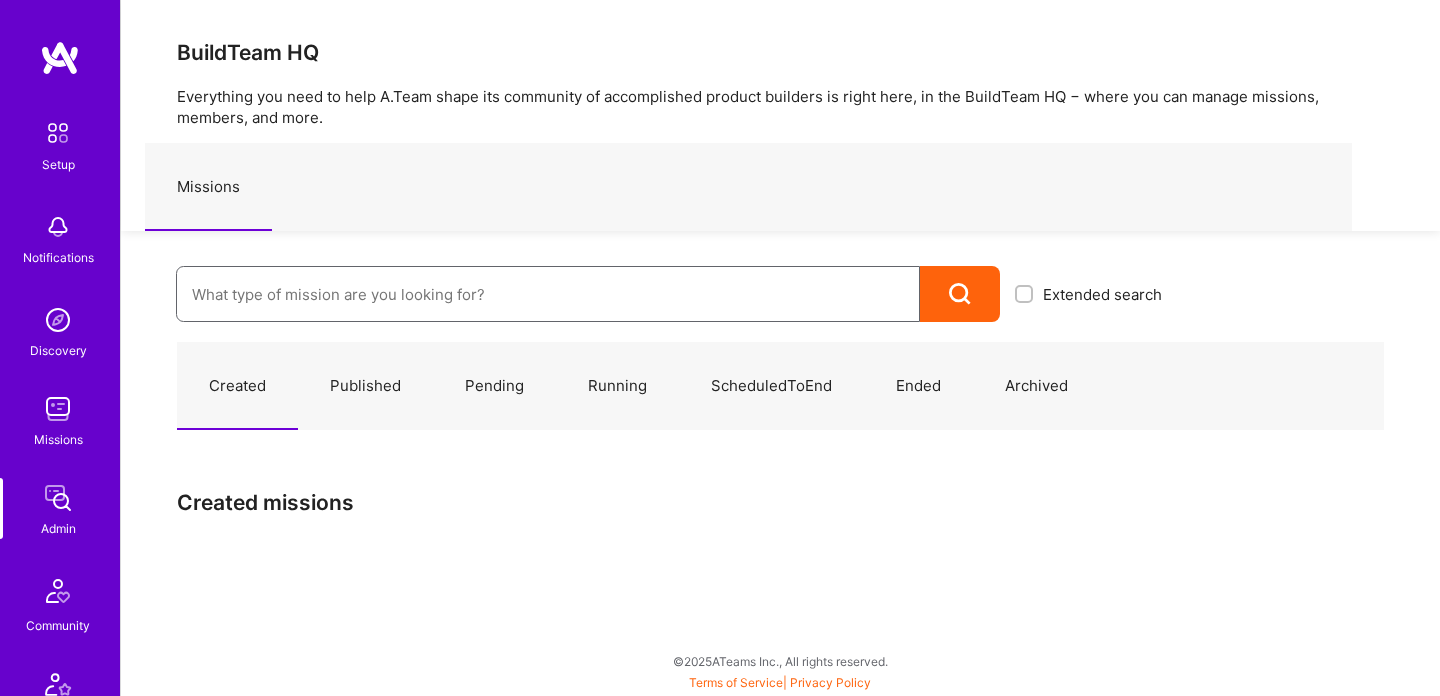 click at bounding box center (548, 294) 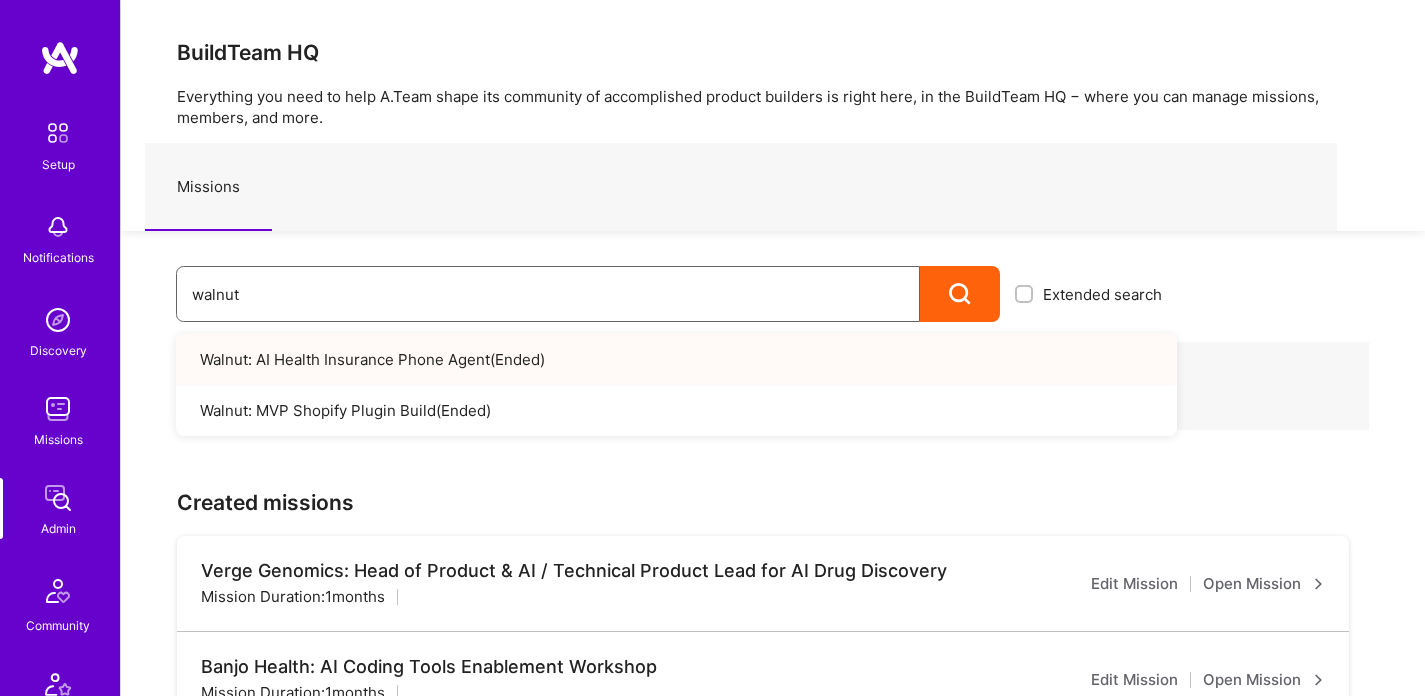 type on "walnut" 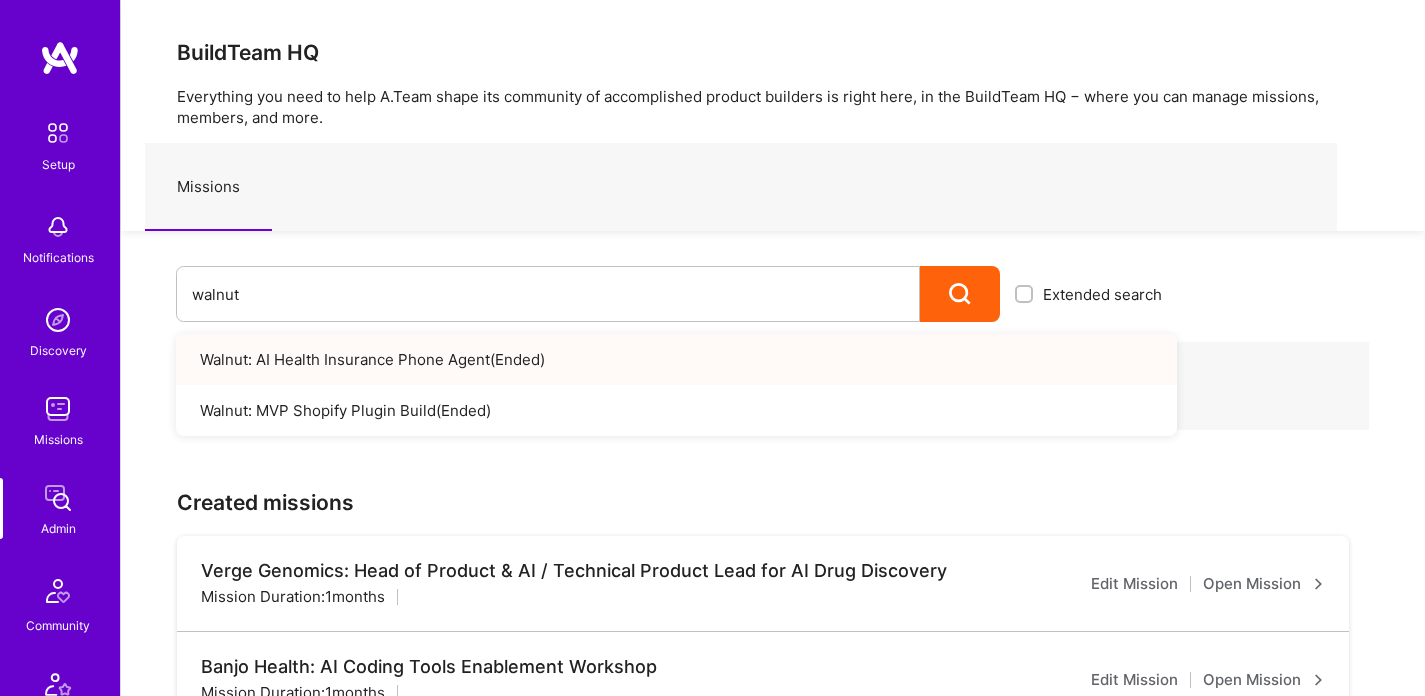 click on "Walnut: AI Health Insurance Phone Agent  ( Ended )" at bounding box center (676, 359) 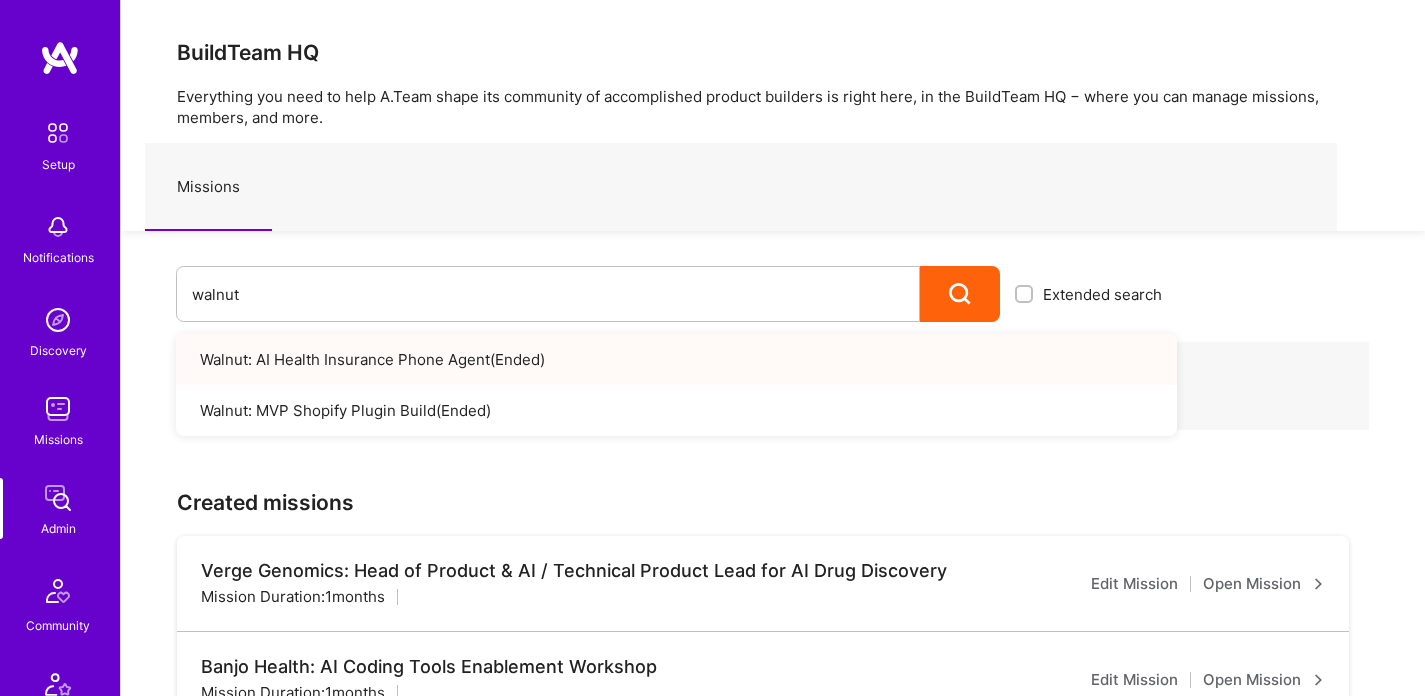 click on "Walnut: AI Health Insurance Phone Agent  ( Ended )" at bounding box center (676, 359) 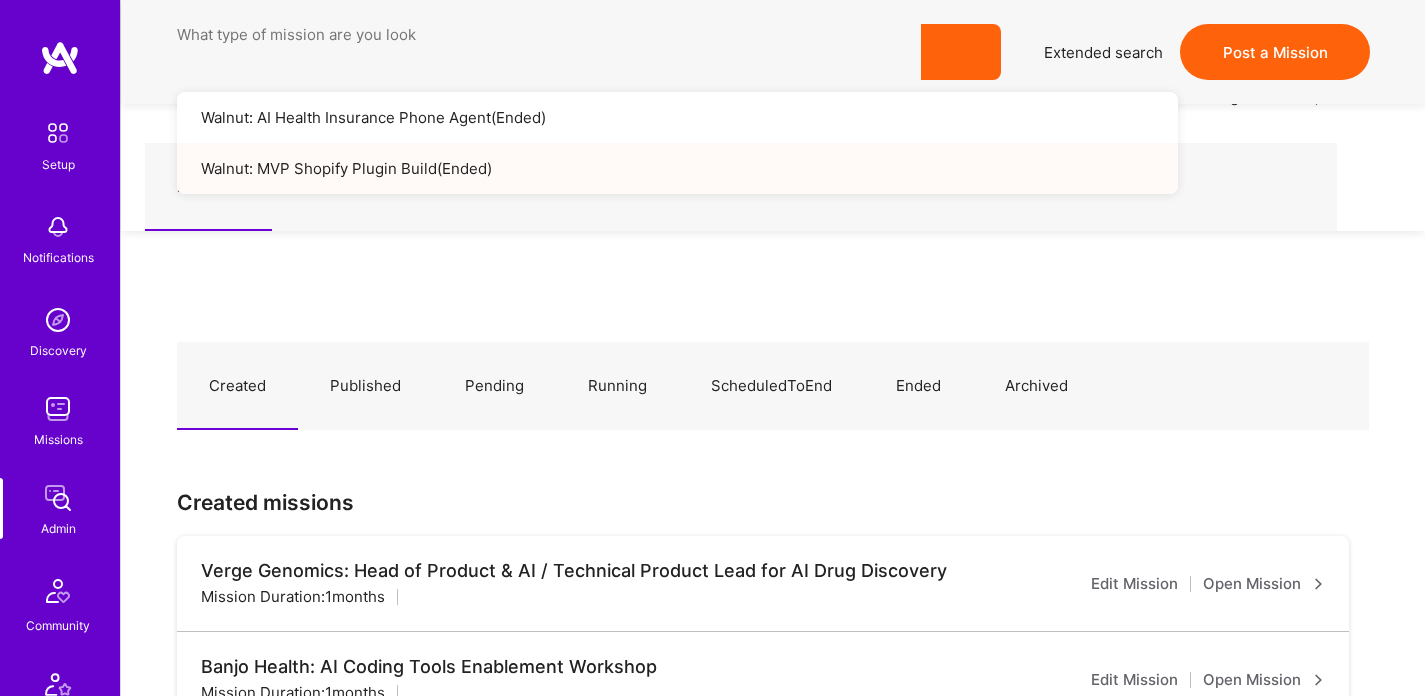 scroll, scrollTop: 645, scrollLeft: 0, axis: vertical 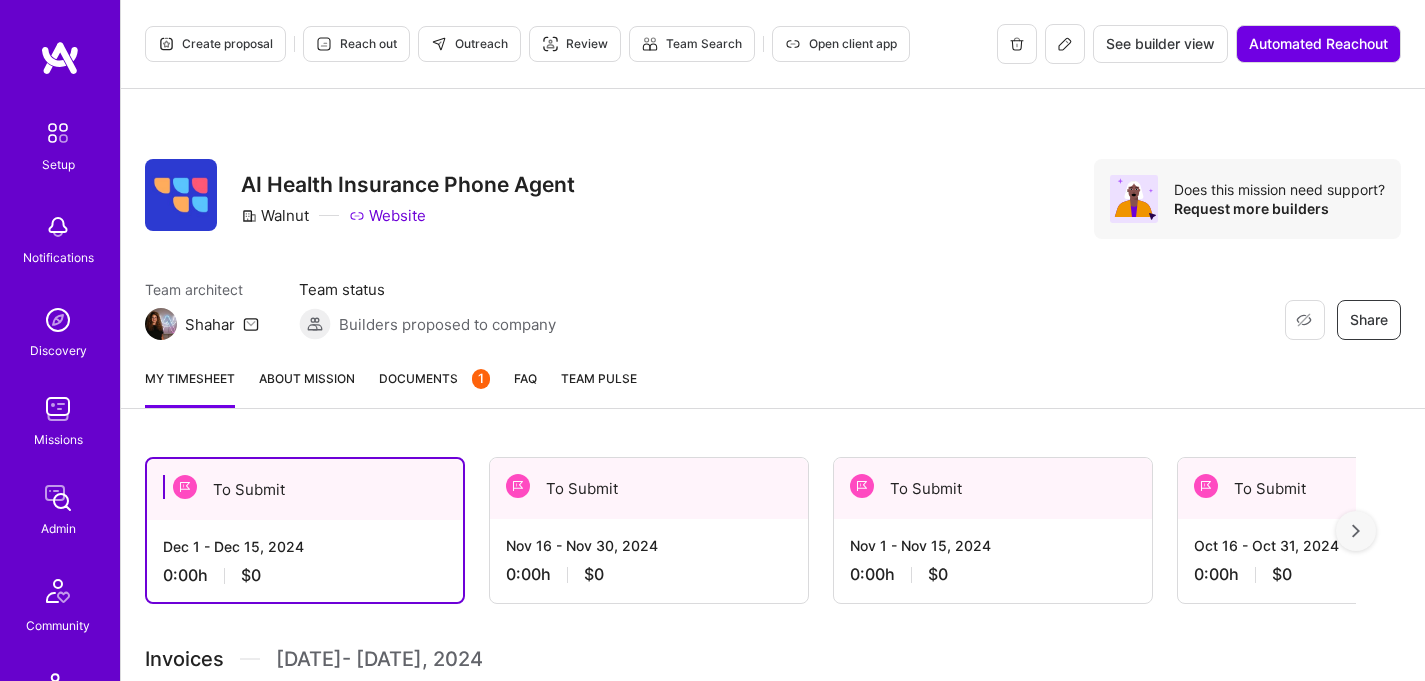 click on "About Mission" at bounding box center (307, 388) 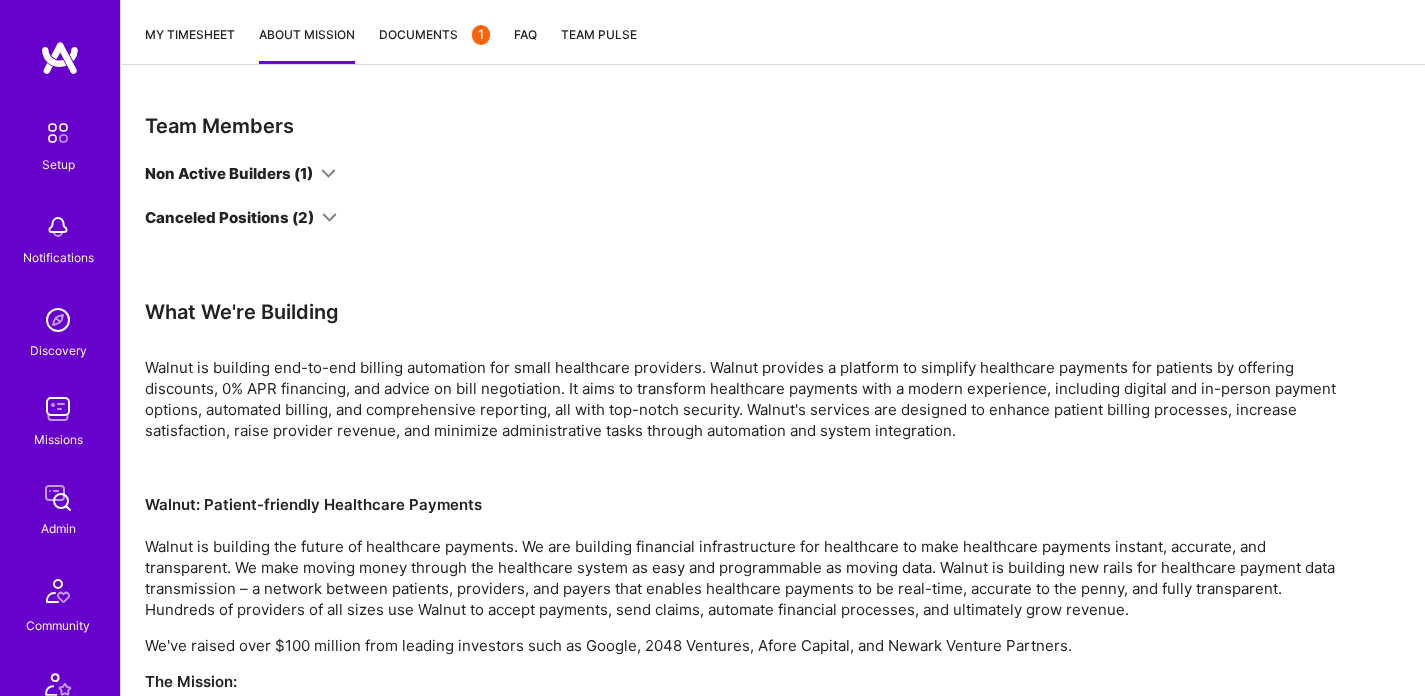 scroll, scrollTop: 599, scrollLeft: 0, axis: vertical 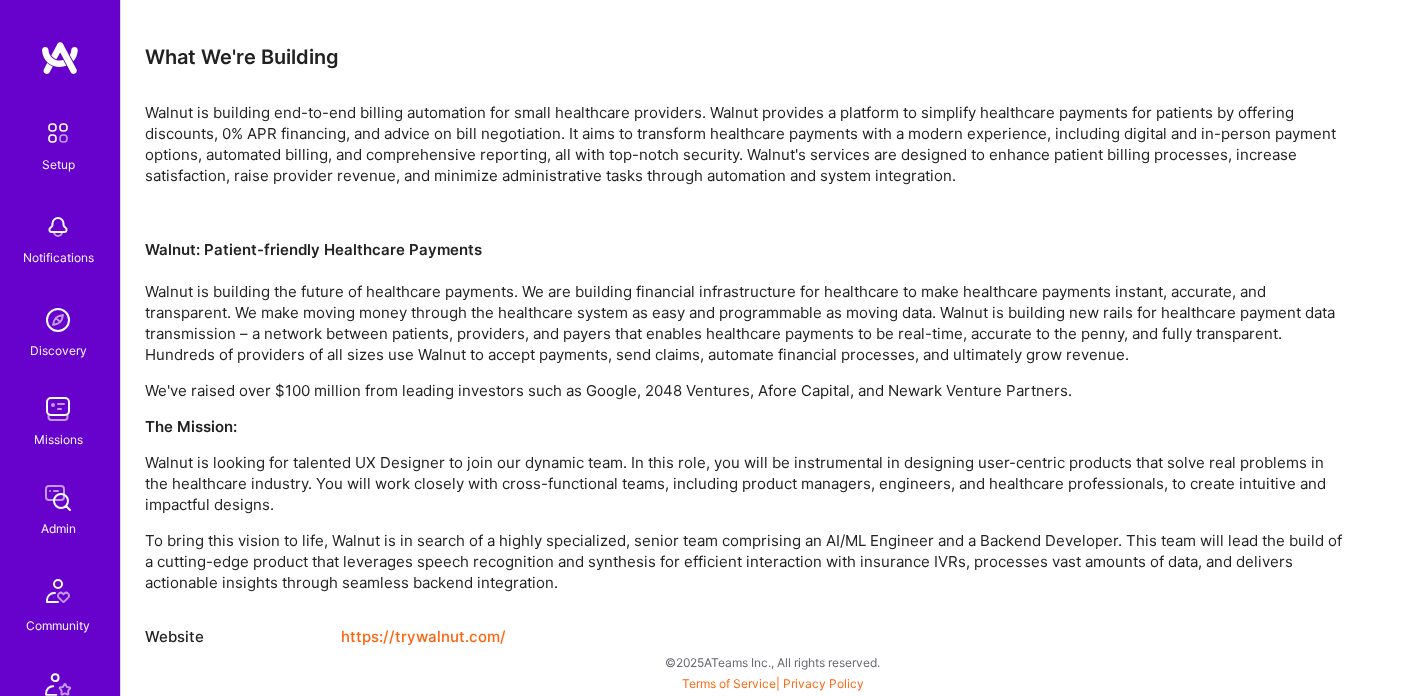 click on "Team Members Non Active Builders (1) Canceled Positions (2) What We're Building Walnut is building end-to-end billing automation for small healthcare providers. Walnut provides a platform to simplify healthcare payments for patients by offering discounts, 0% APR financing, and advice on bill negotiation. It aims to transform healthcare payments with a modern experience, including digital and in-person payment options, automated billing, and comprehensive reporting, all with top-notch security. Walnut's services are designed to enhance patient billing processes, increase satisfaction, raise provider revenue, and minimize administrative tasks through automation and system integration. Walnut: Patient-friendly Healthcare Payments We've raised over $100 million from leading investors such as Google, 2048 Ventures, Afore Capital, and Newark Venture Partners. The Mission: Website https://trywalnut.com/" at bounding box center (745, 253) 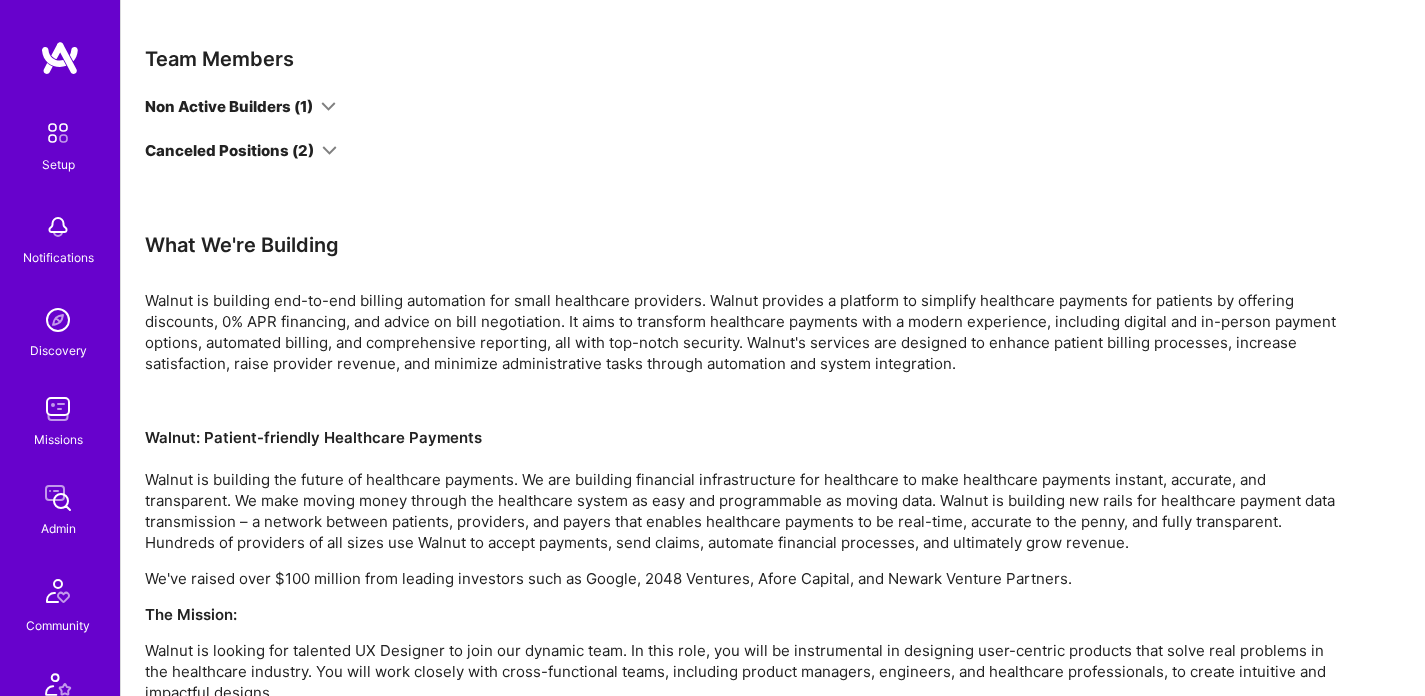 scroll, scrollTop: 413, scrollLeft: 0, axis: vertical 